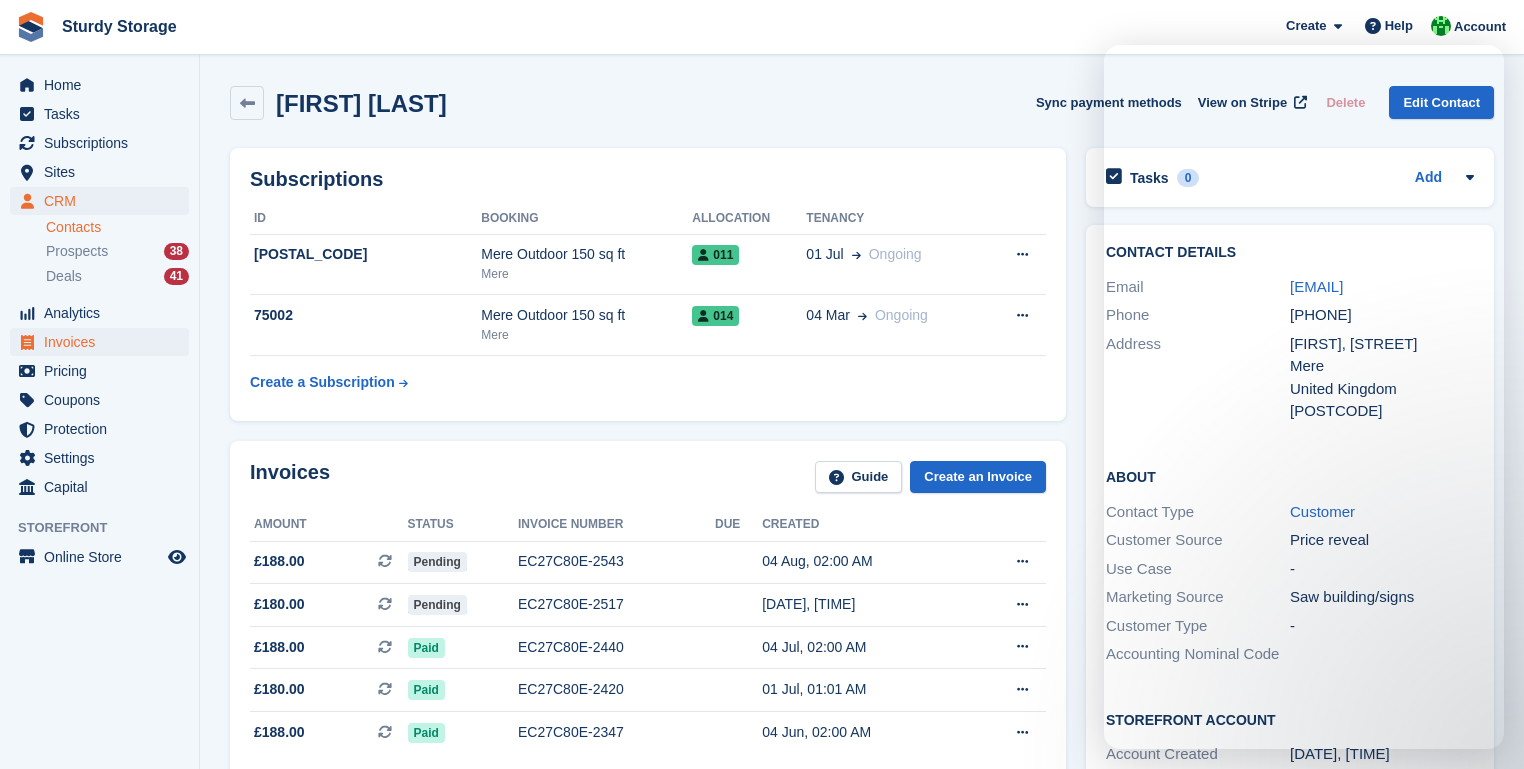 scroll, scrollTop: 160, scrollLeft: 0, axis: vertical 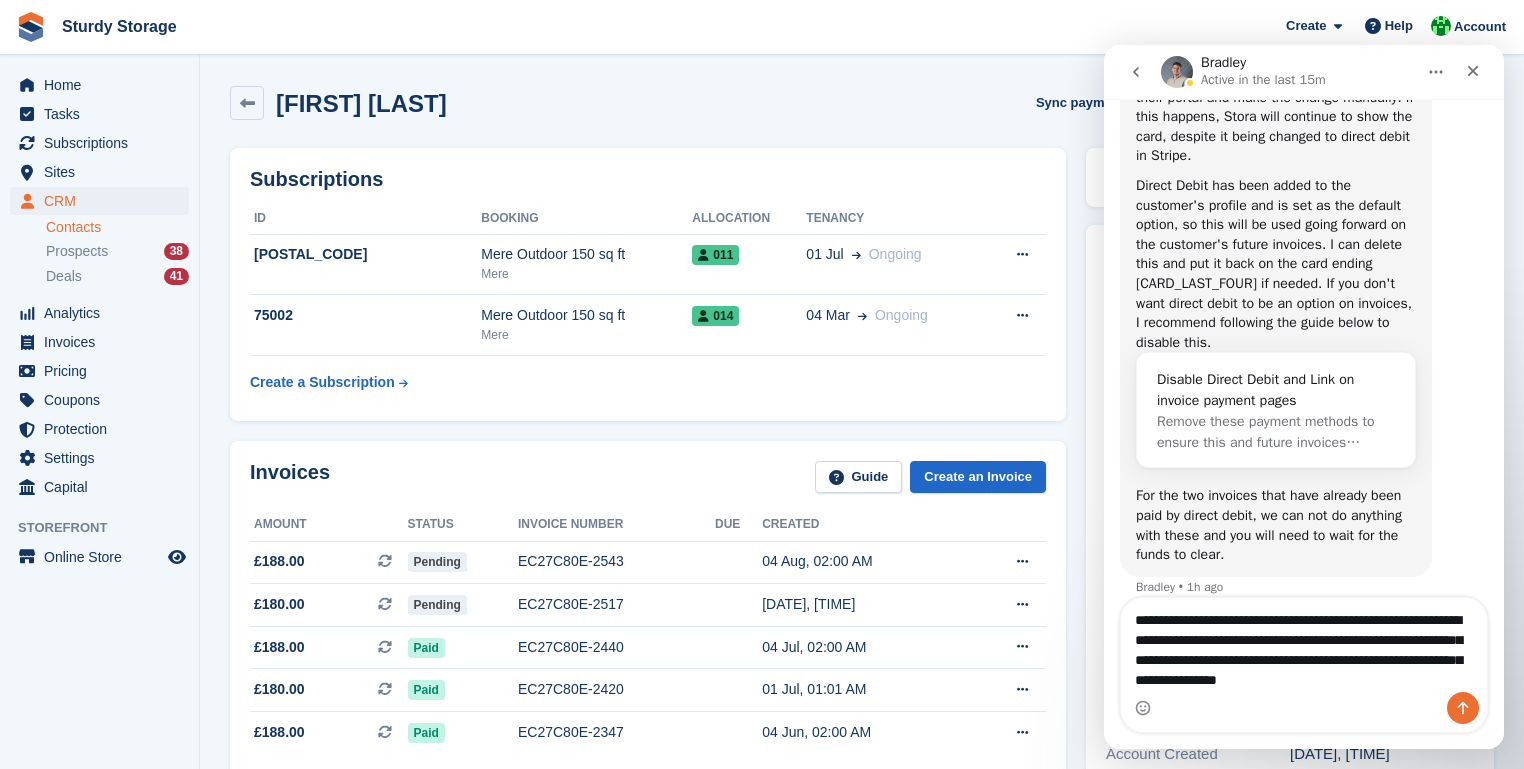 click on "**********" at bounding box center [1304, 645] 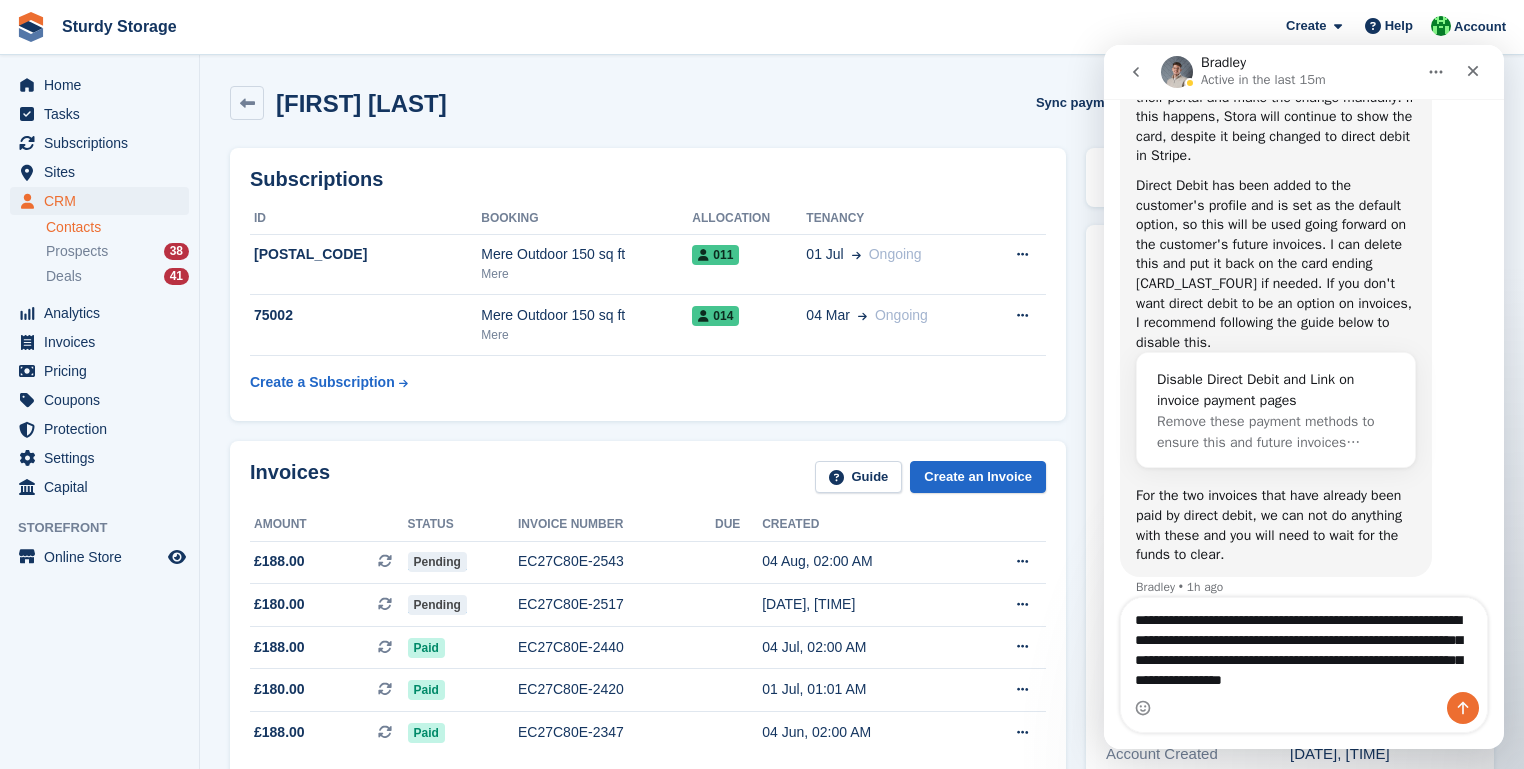 click on "**********" at bounding box center [1304, 645] 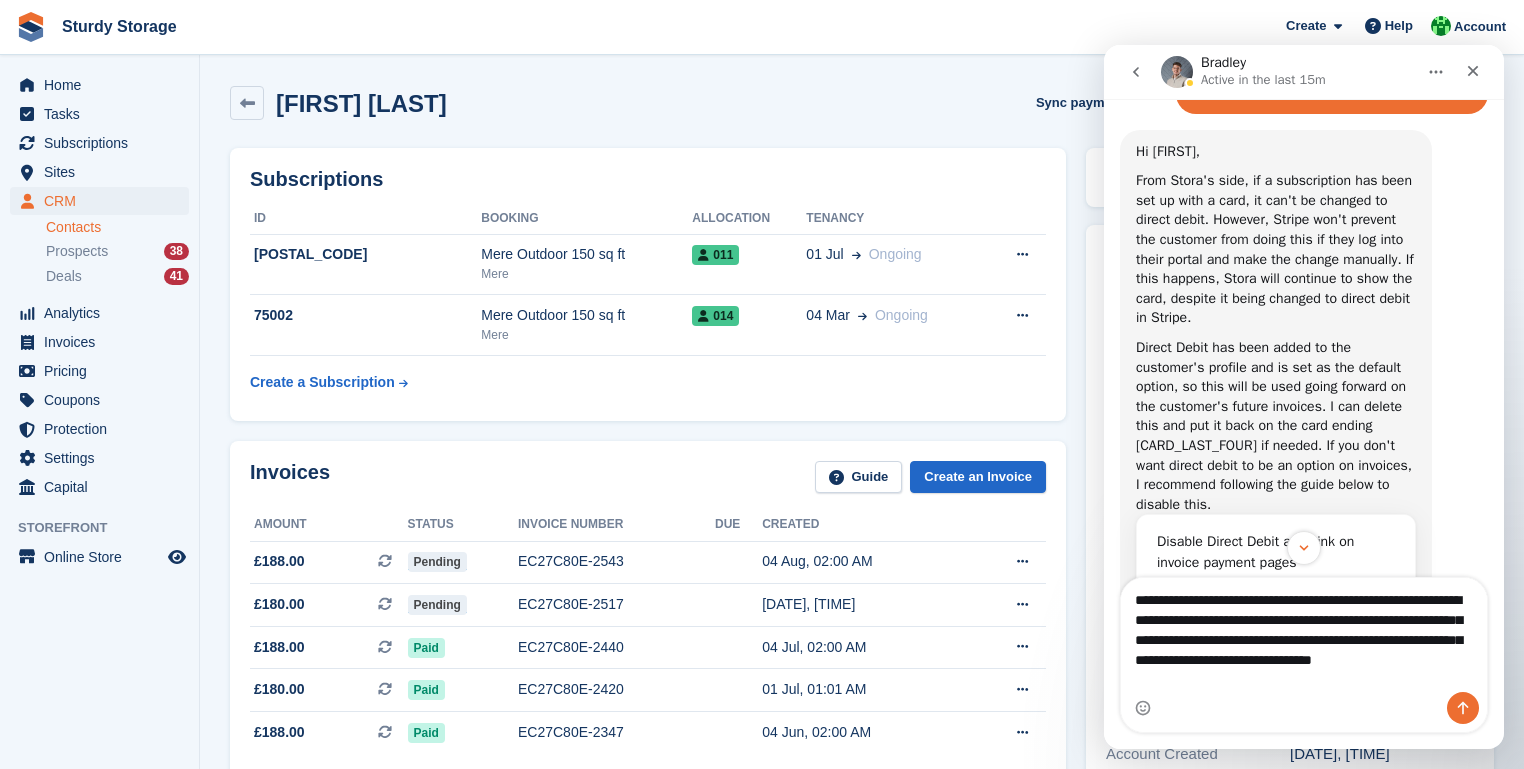 scroll, scrollTop: 1062, scrollLeft: 0, axis: vertical 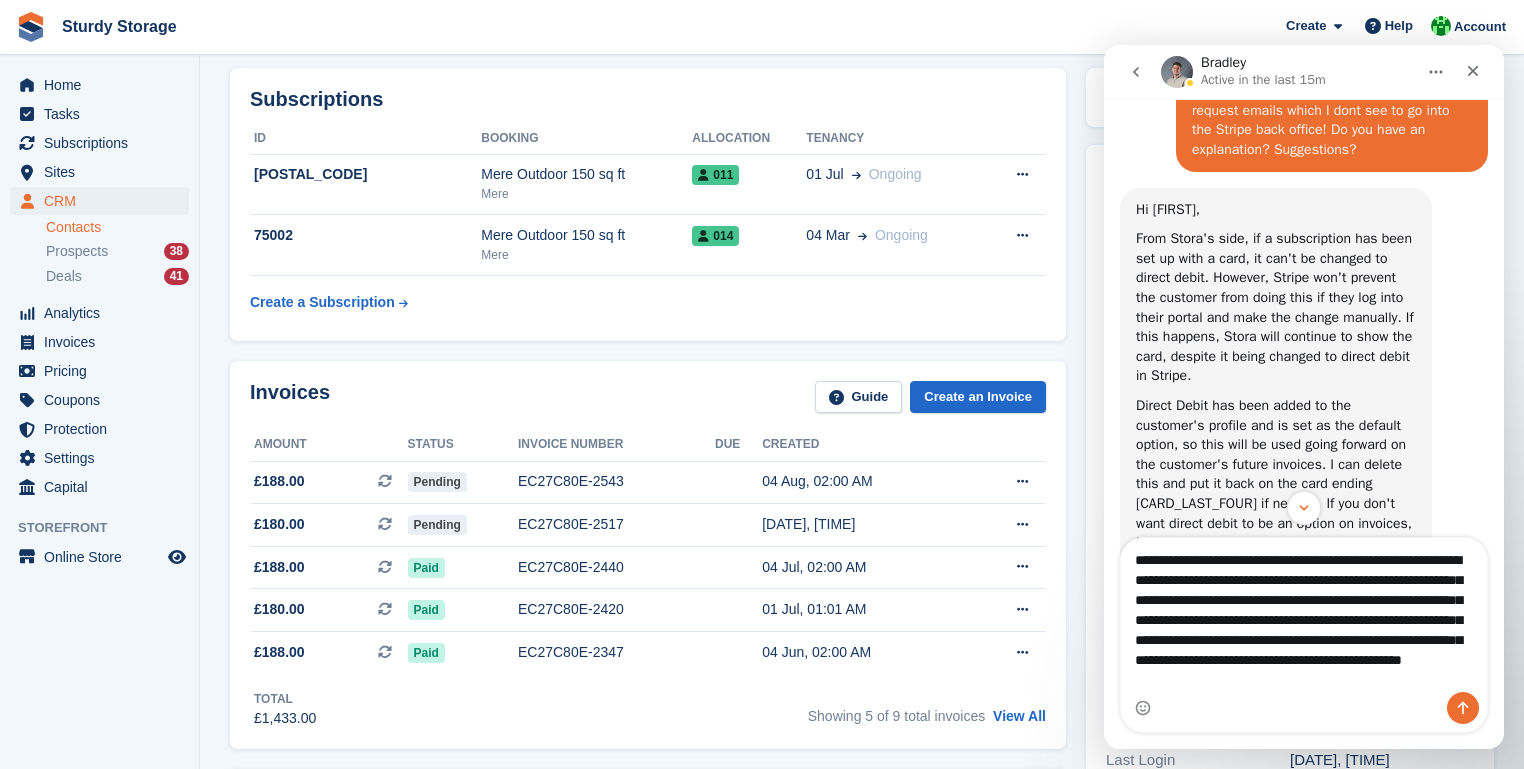 click on "**********" at bounding box center (1304, 615) 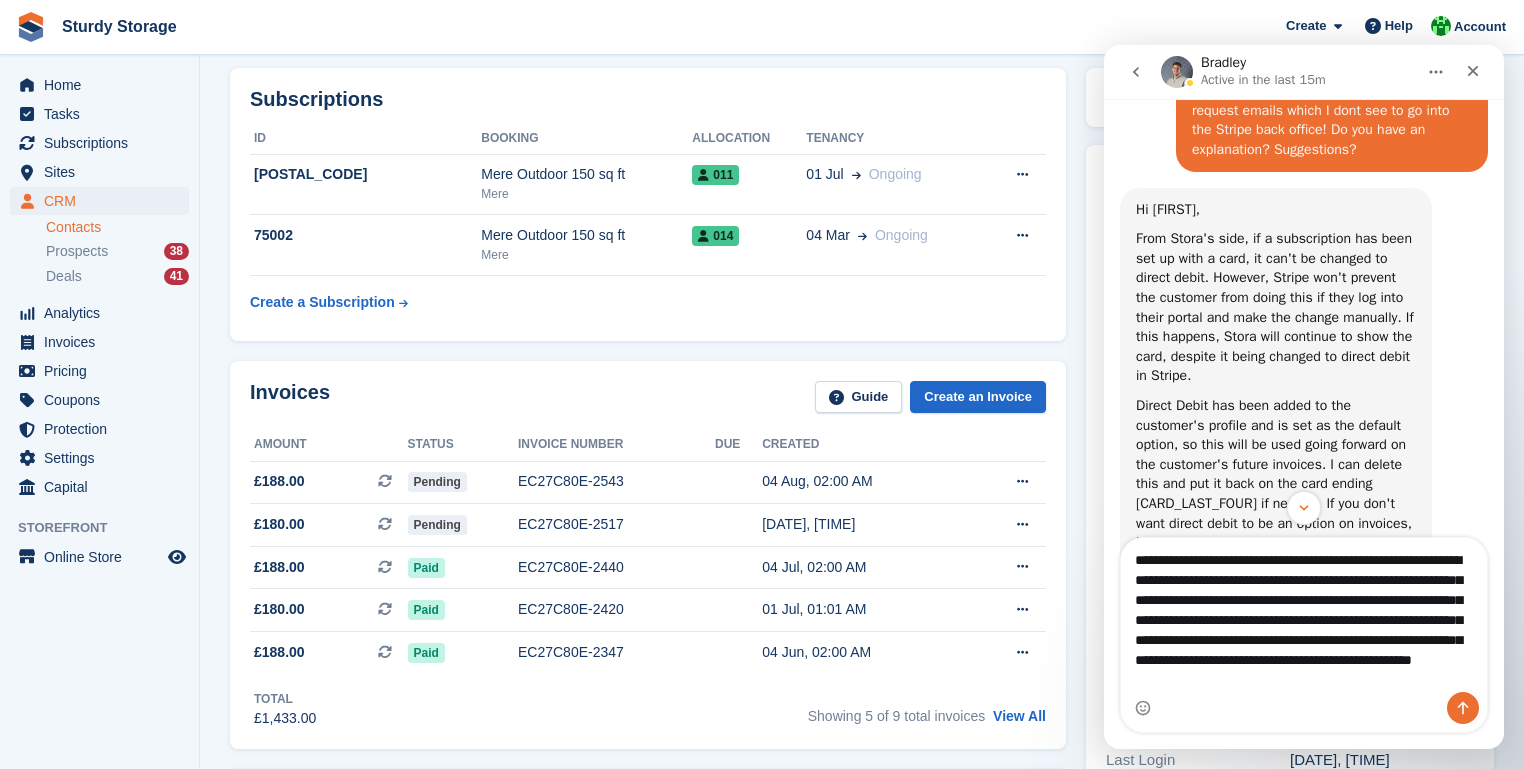 scroll, scrollTop: 17, scrollLeft: 0, axis: vertical 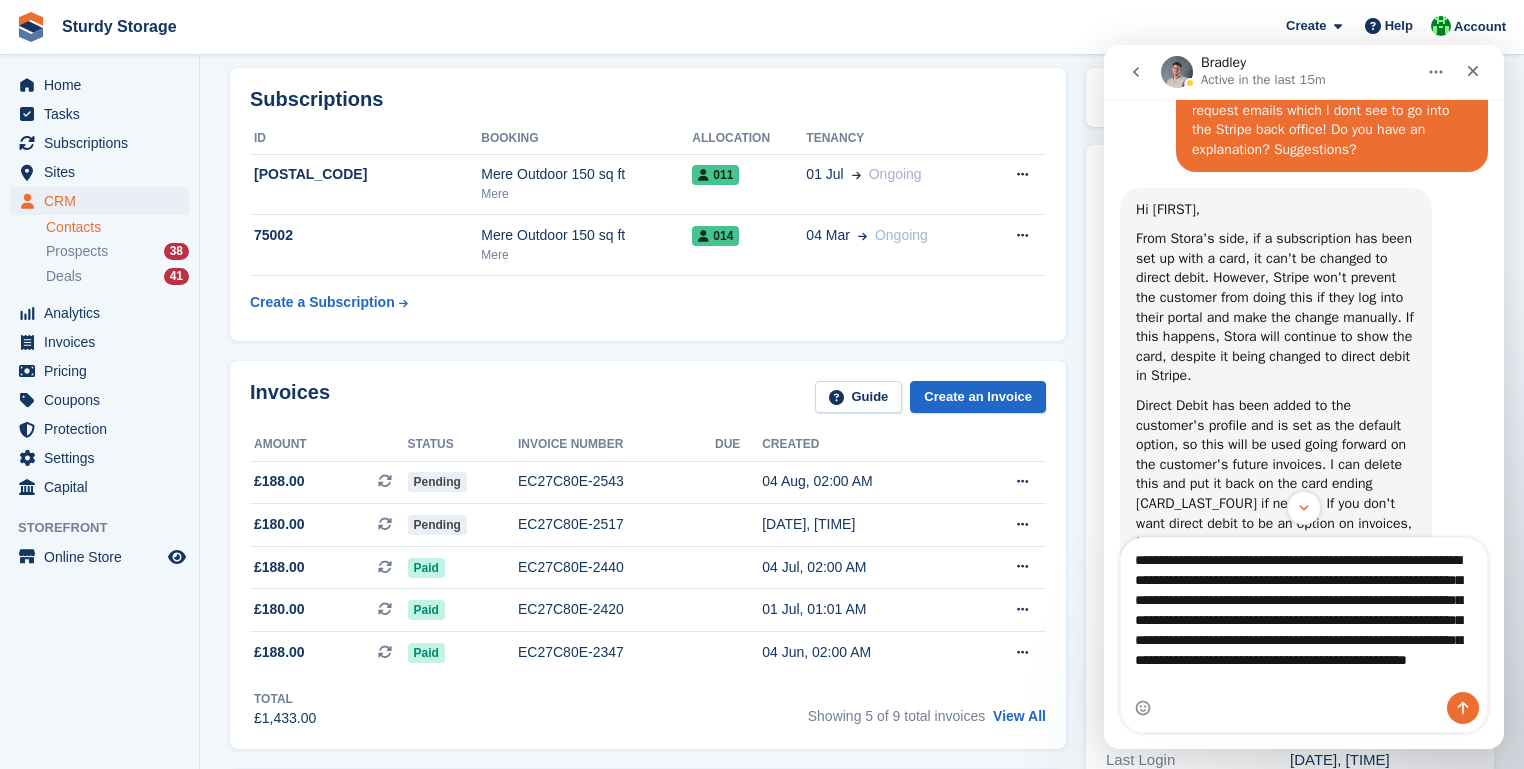 click on "**********" at bounding box center (1304, 615) 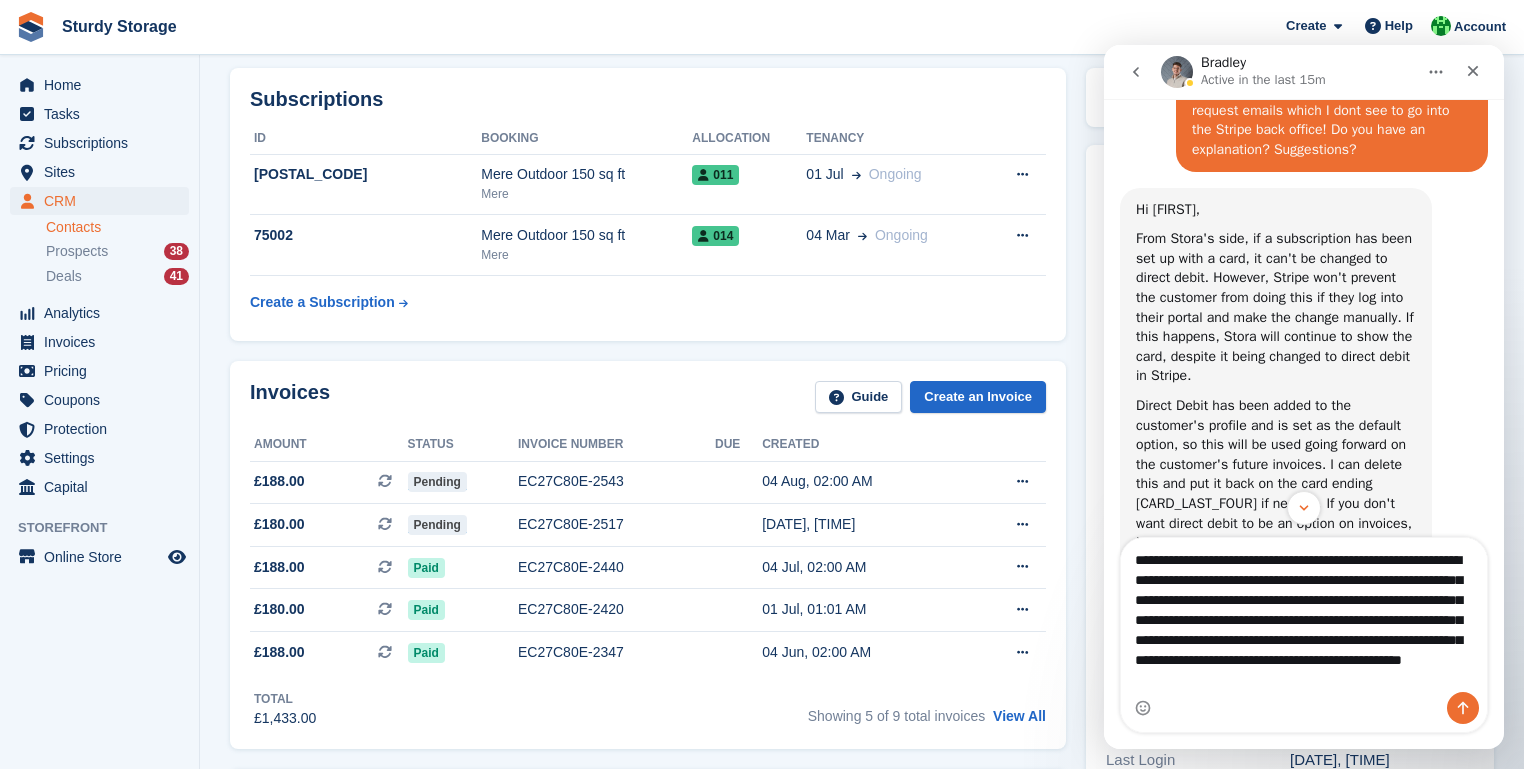 click on "**********" at bounding box center [1304, 615] 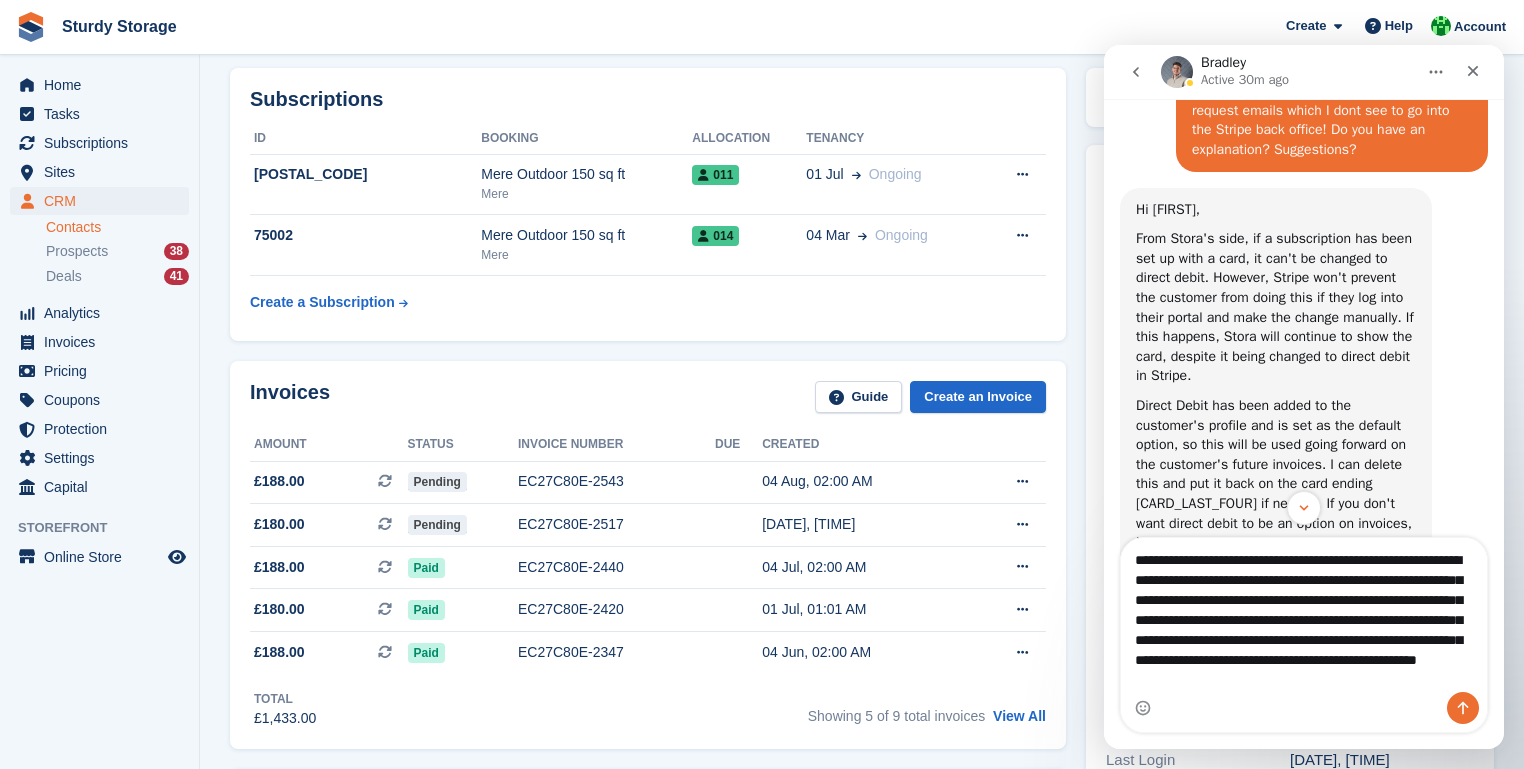 scroll, scrollTop: 16, scrollLeft: 0, axis: vertical 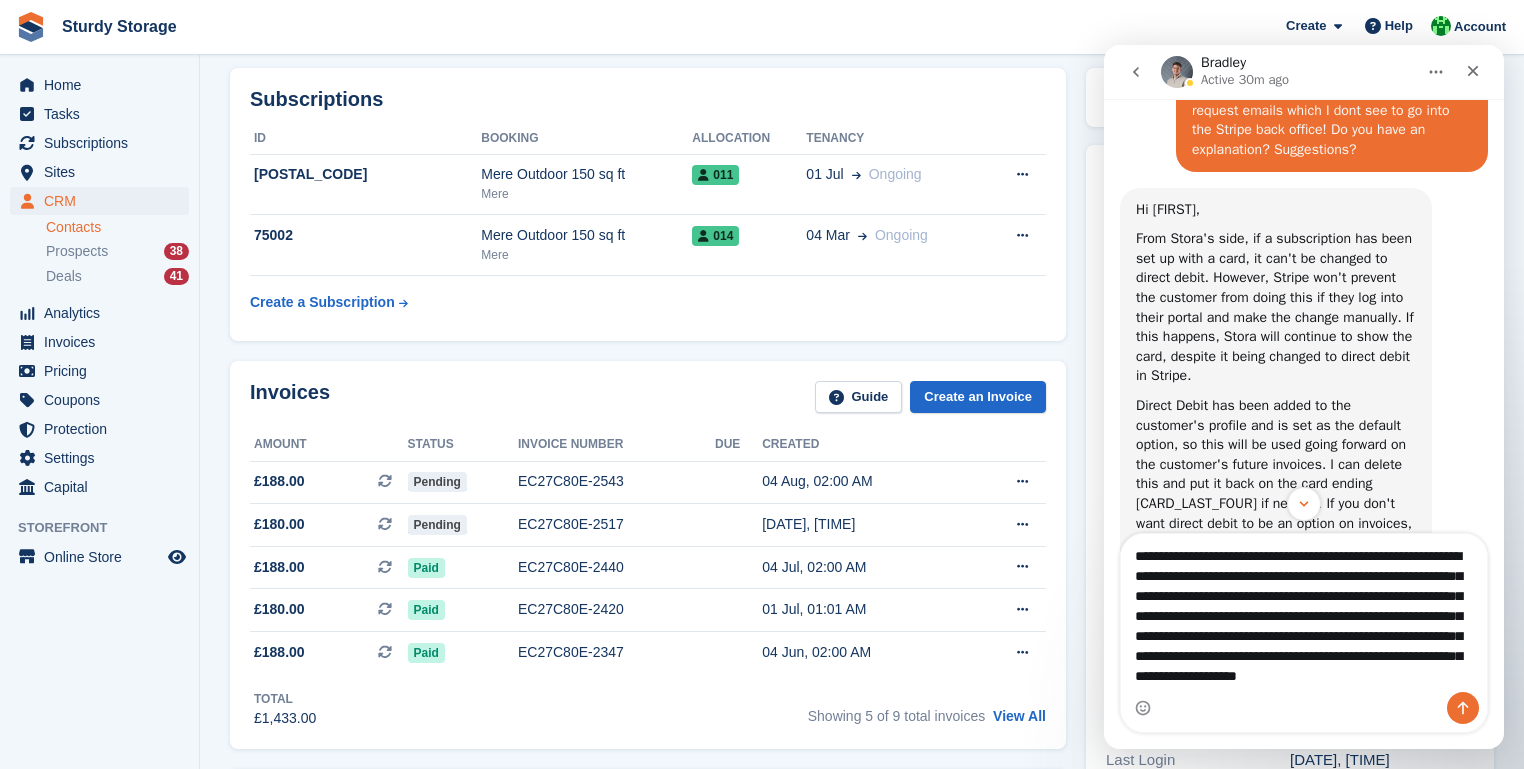 type on "**********" 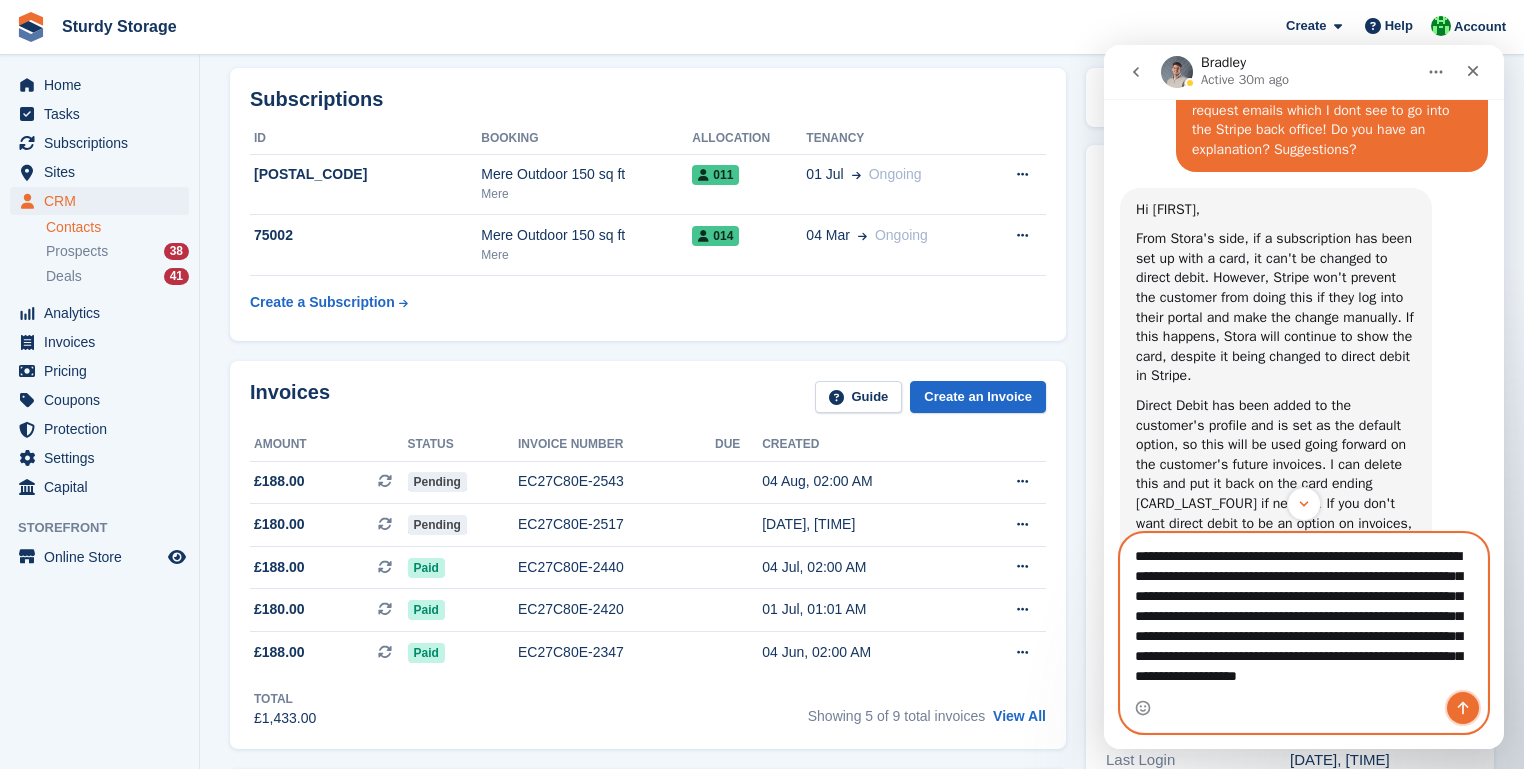 click 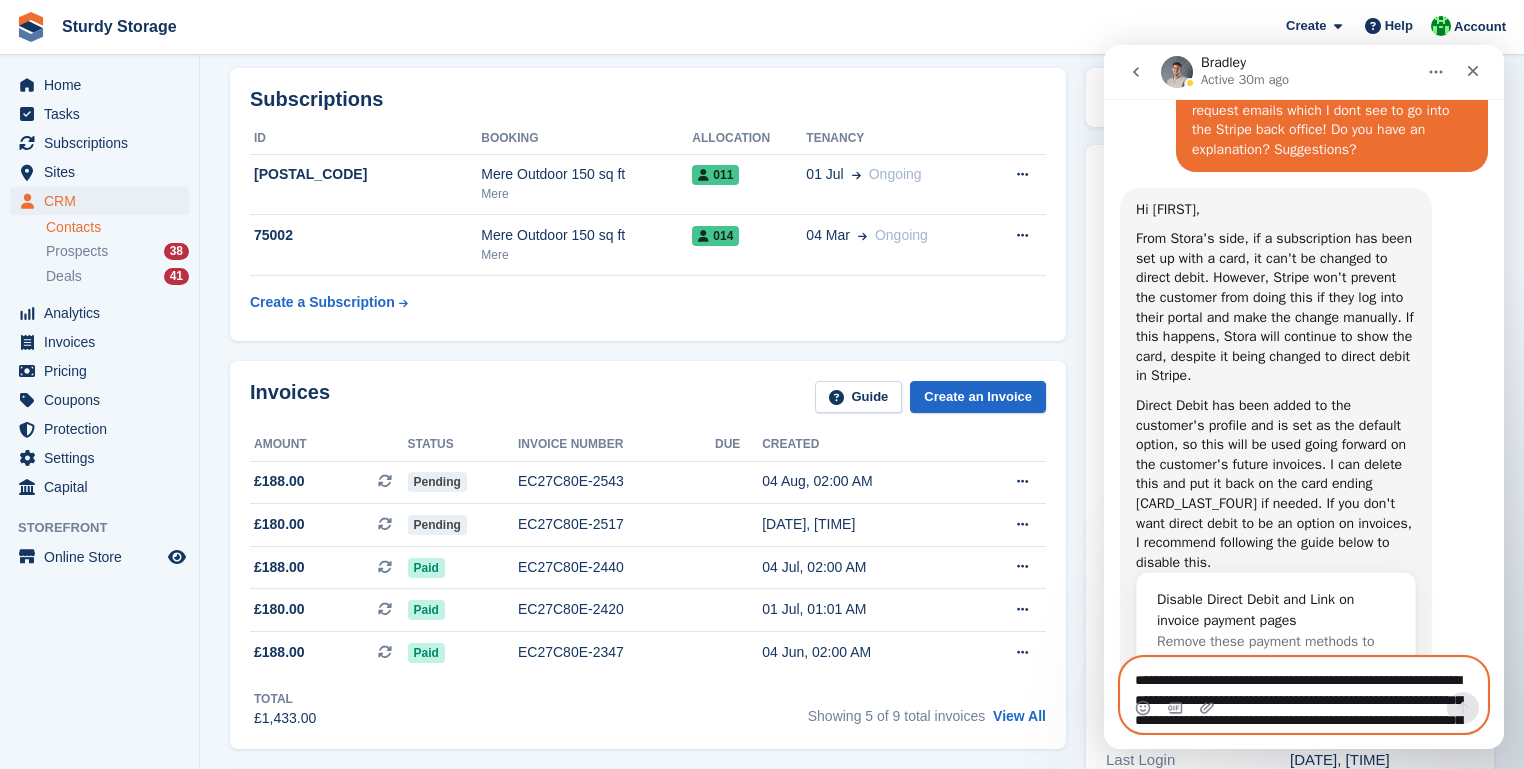 scroll, scrollTop: 0, scrollLeft: 0, axis: both 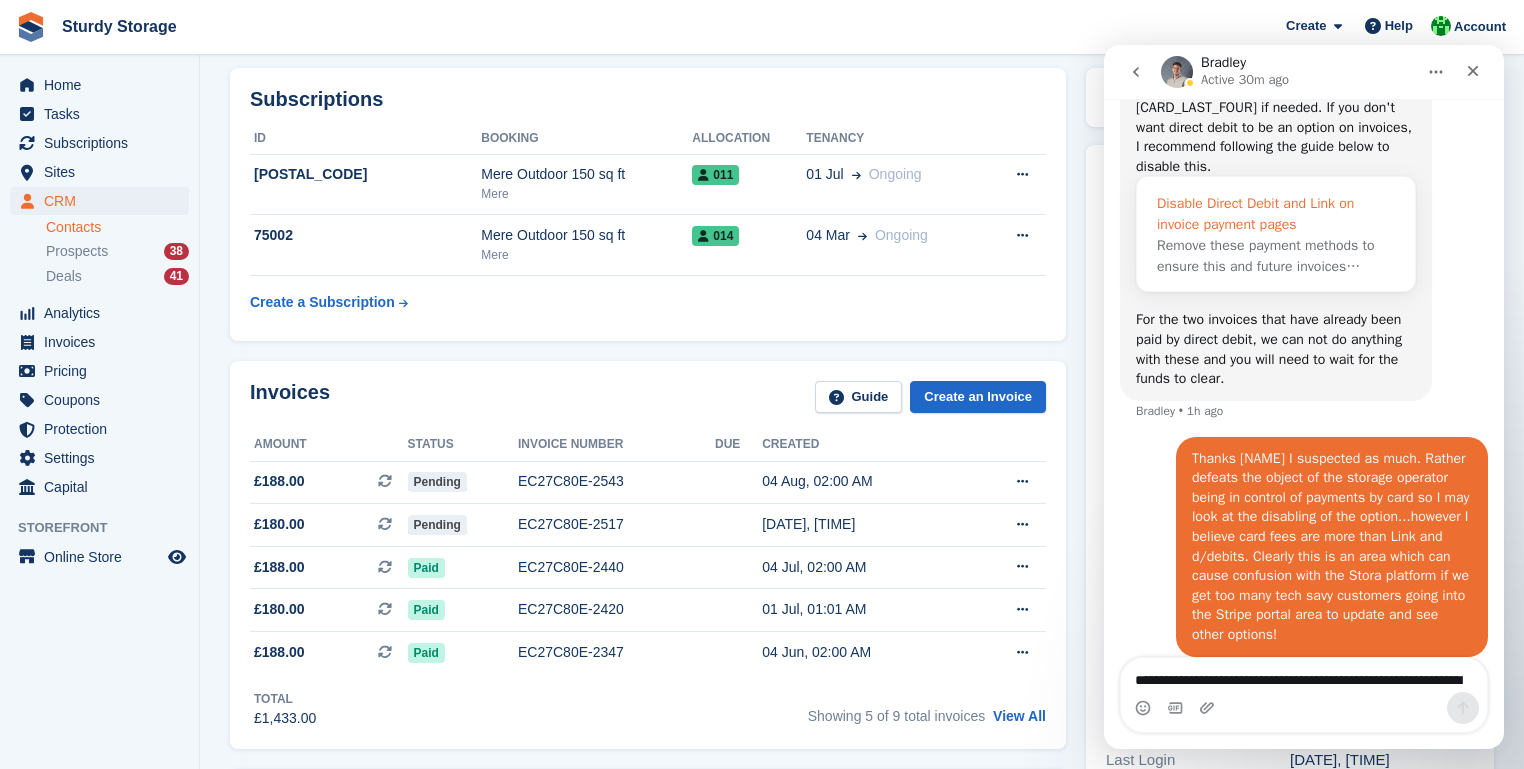 click on "Disable Direct Debit and Link on invoice payment pages" at bounding box center [1276, 214] 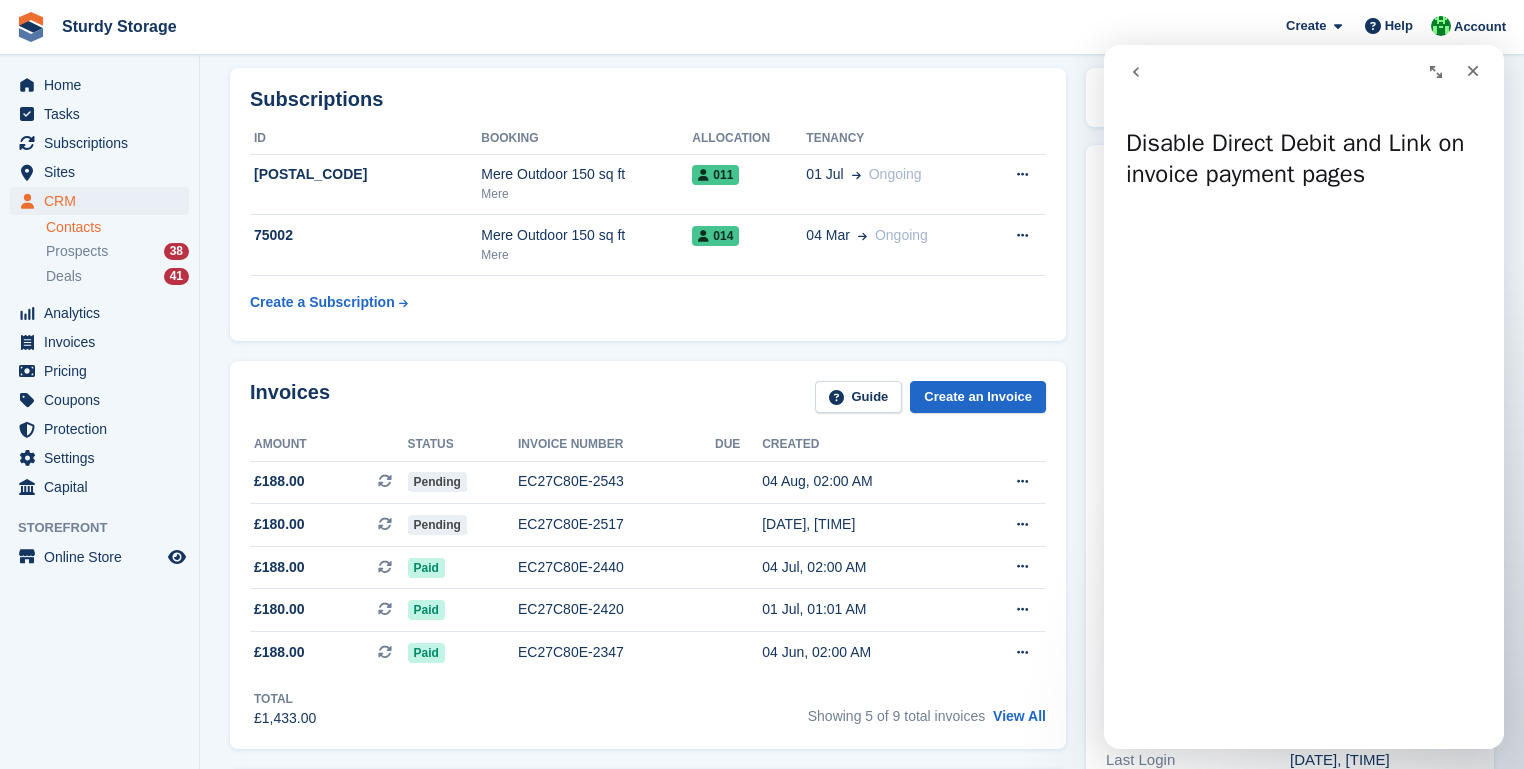 scroll, scrollTop: 0, scrollLeft: 0, axis: both 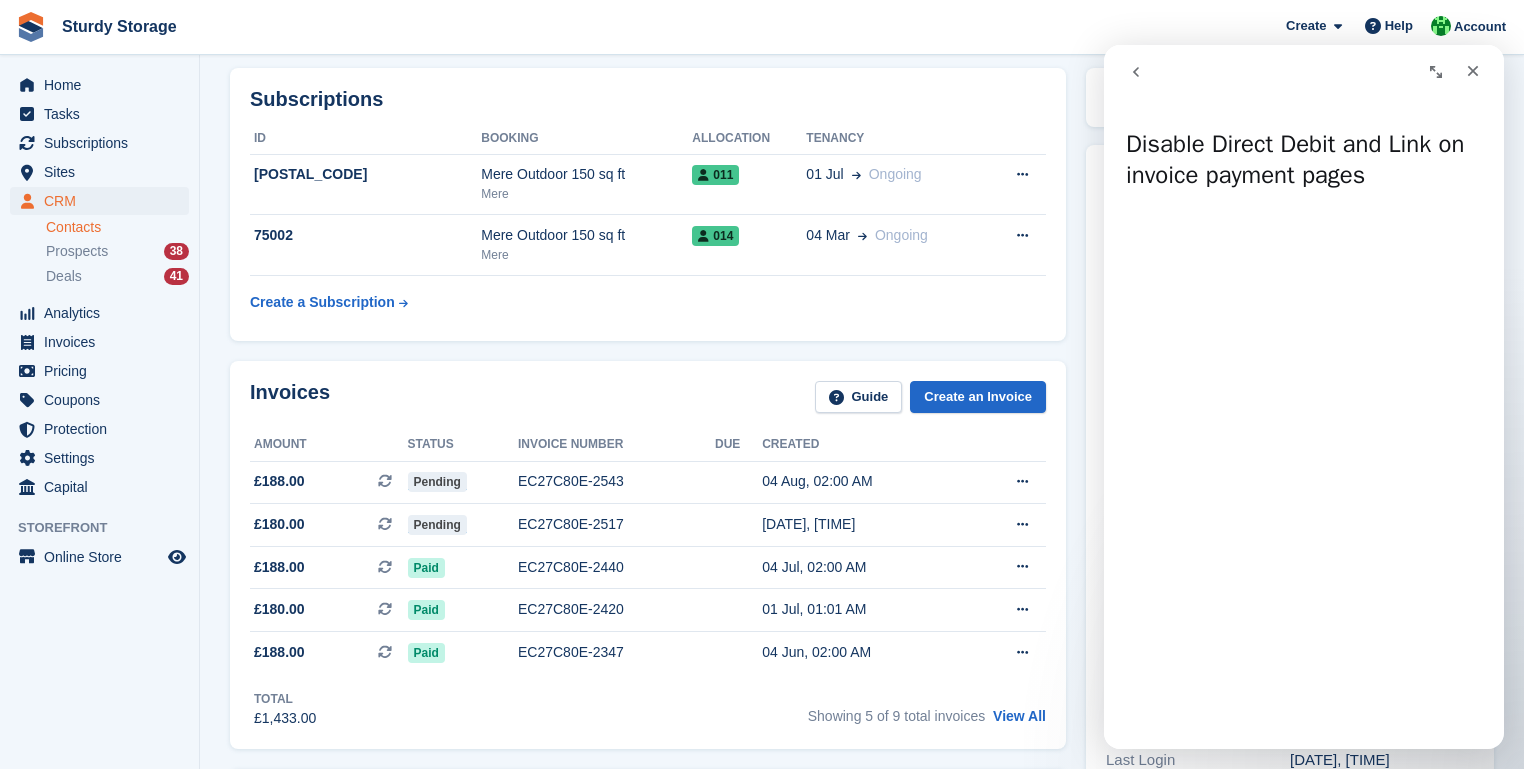 click 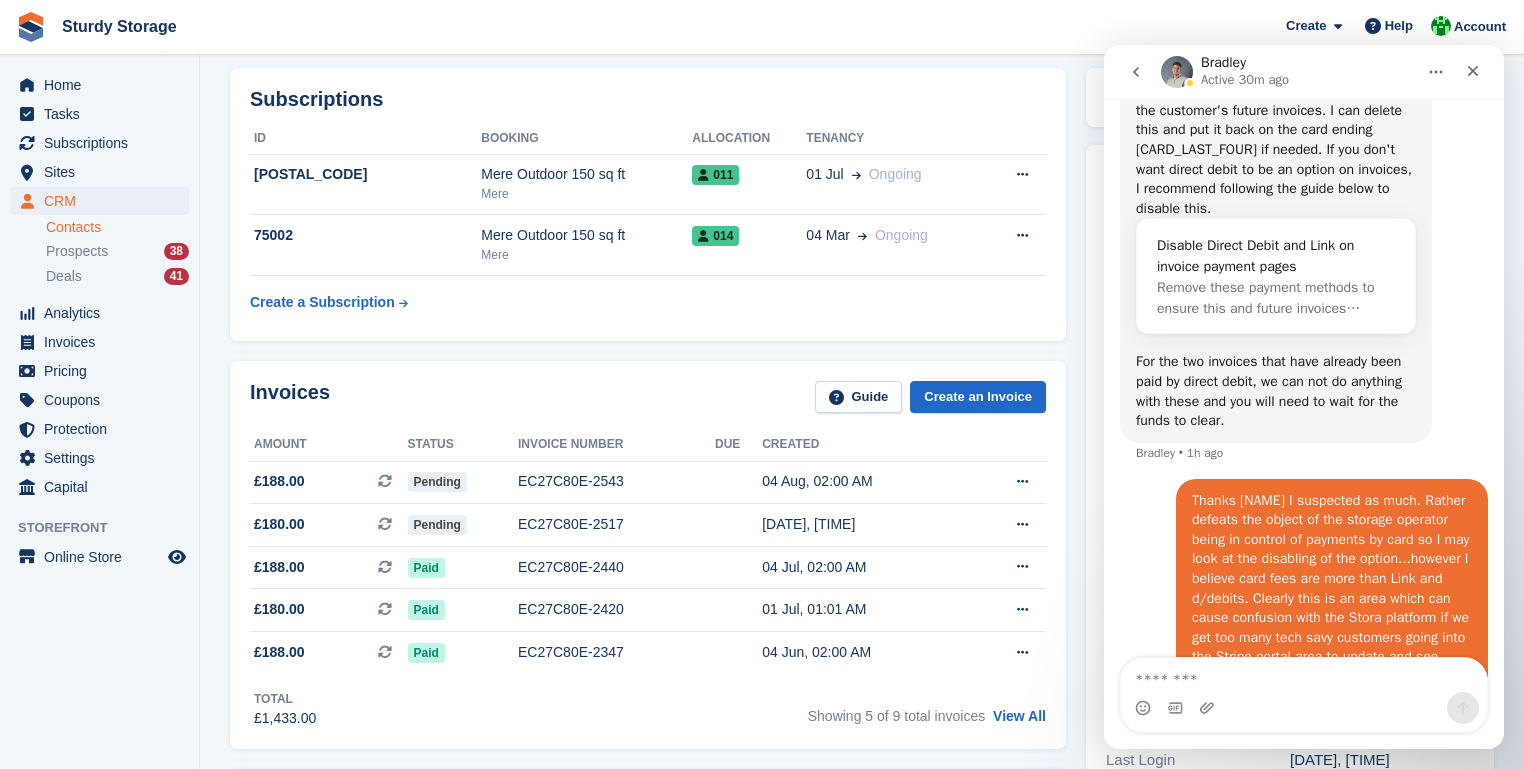 scroll, scrollTop: 1458, scrollLeft: 0, axis: vertical 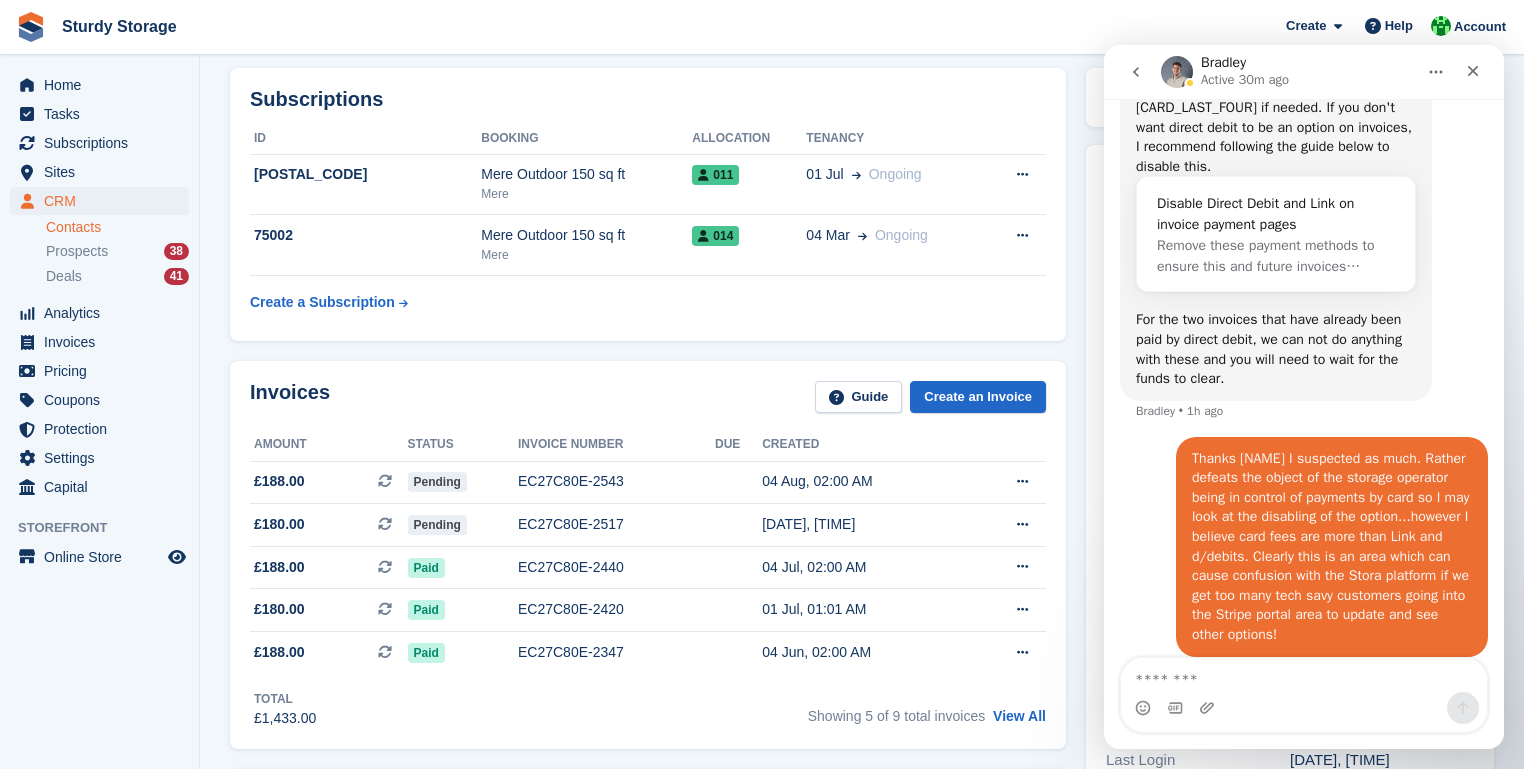 click 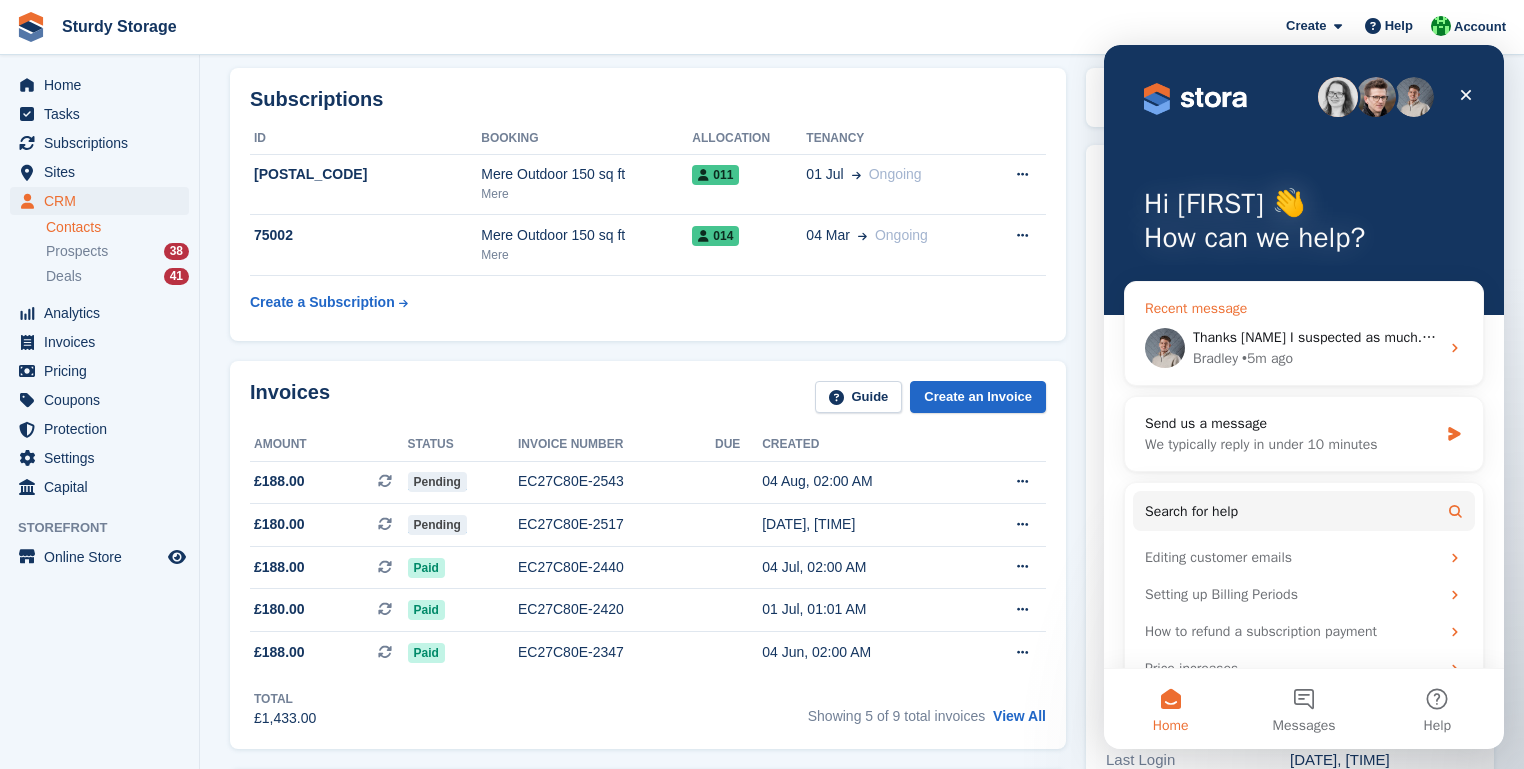 click on "Thanks [NAME] I suspected as much. Rather defeats the object of the storage operator being in control of payments by card so I may look at the disabling of the option...however I believe card fees are more than Link and d/debits. Clearly this is an area which can cause confusion with the Stora platform if we get too many tech savy customers going into the Stripe portal area to update and see other options!" at bounding box center [2449, 337] 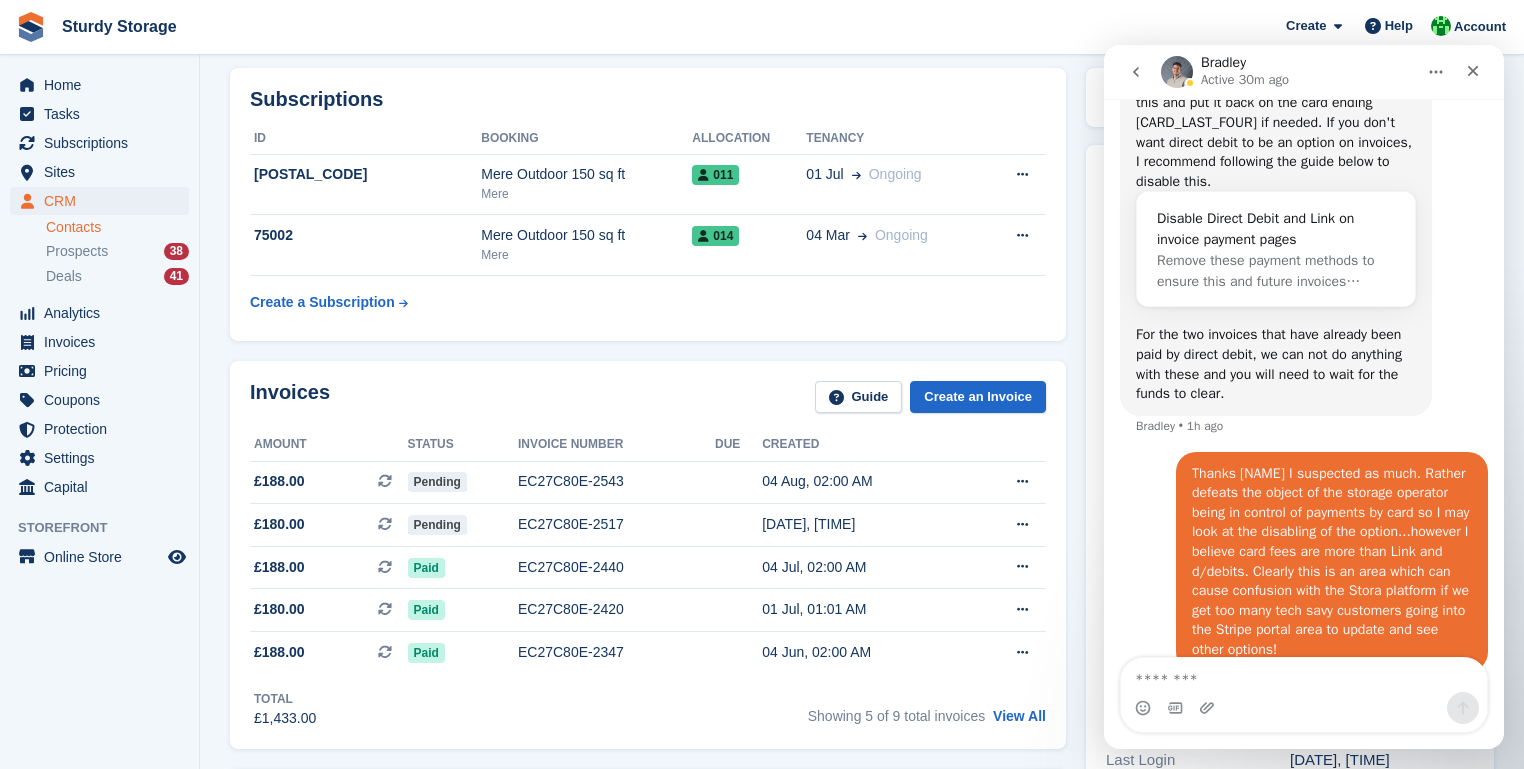 scroll, scrollTop: 1458, scrollLeft: 0, axis: vertical 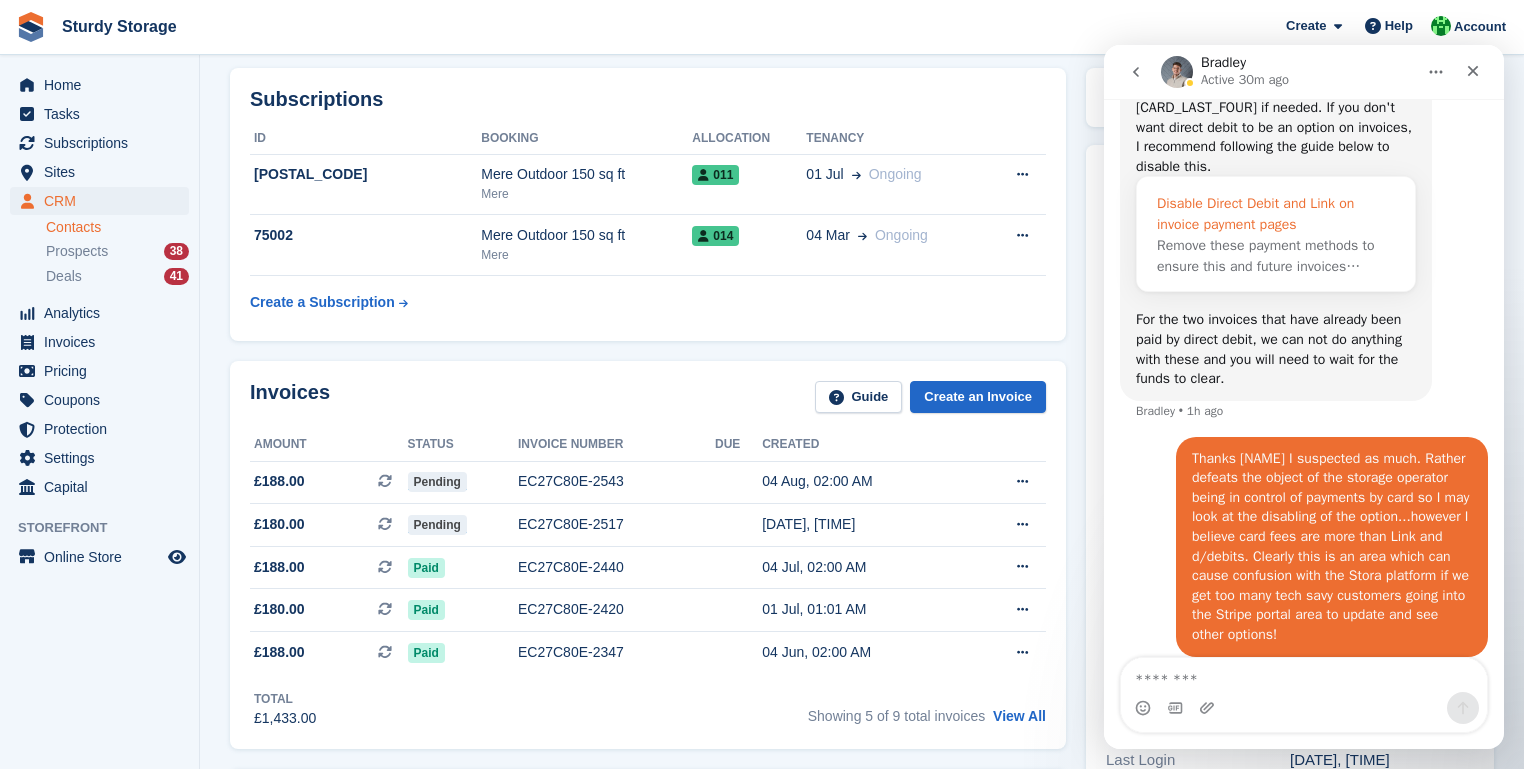click on "Disable Direct Debit and Link on invoice payment pages" at bounding box center (1276, 214) 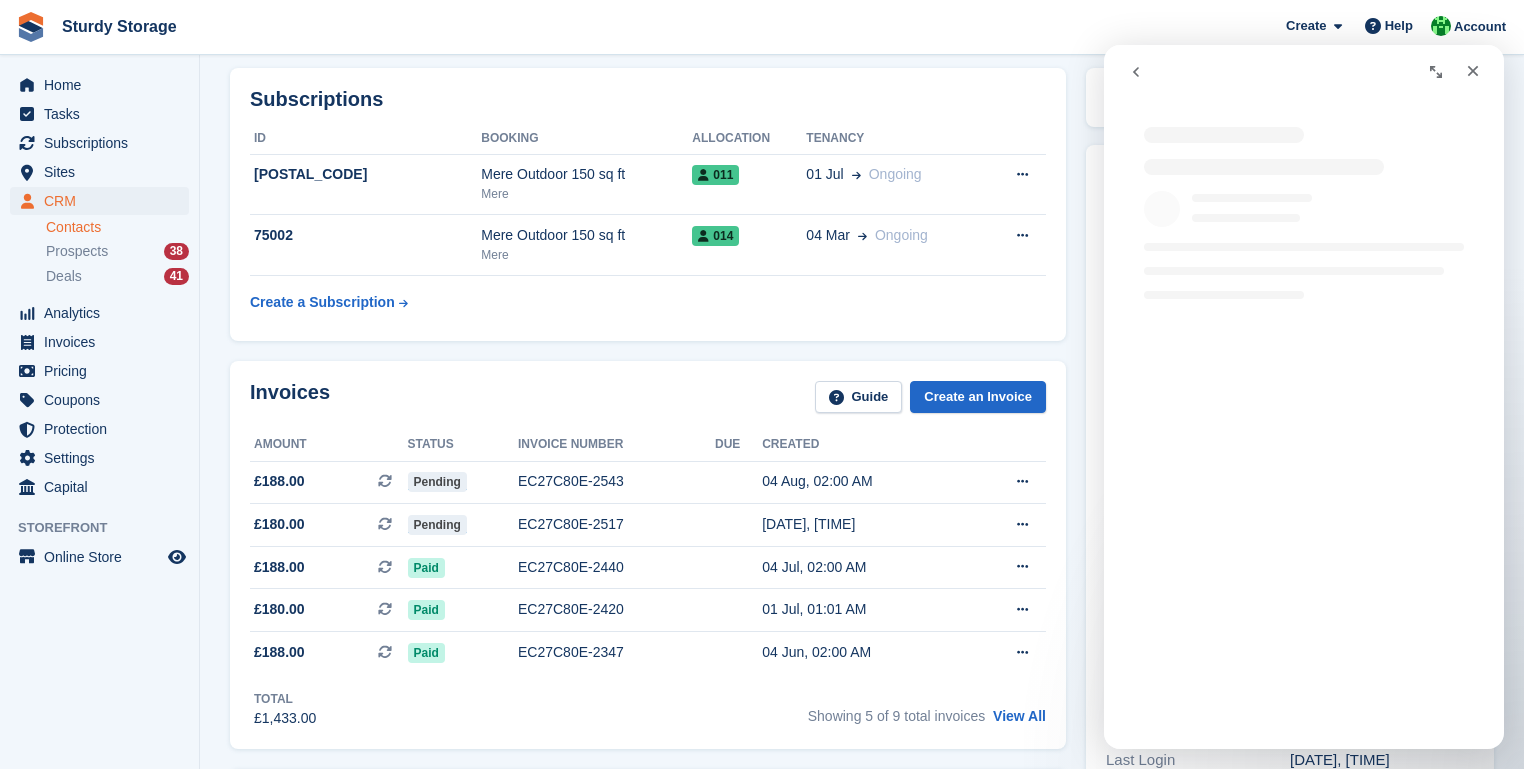 scroll, scrollTop: 0, scrollLeft: 0, axis: both 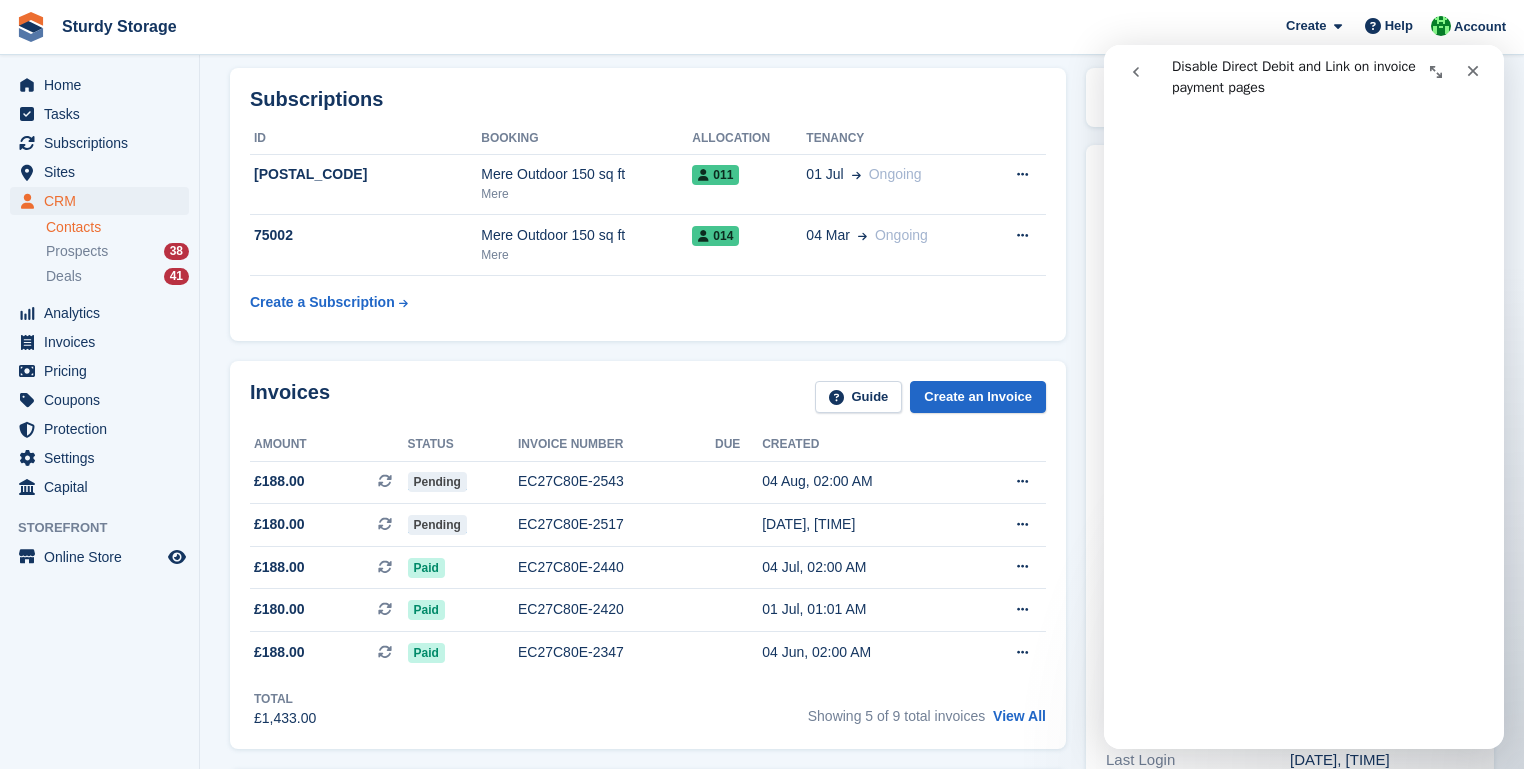 click 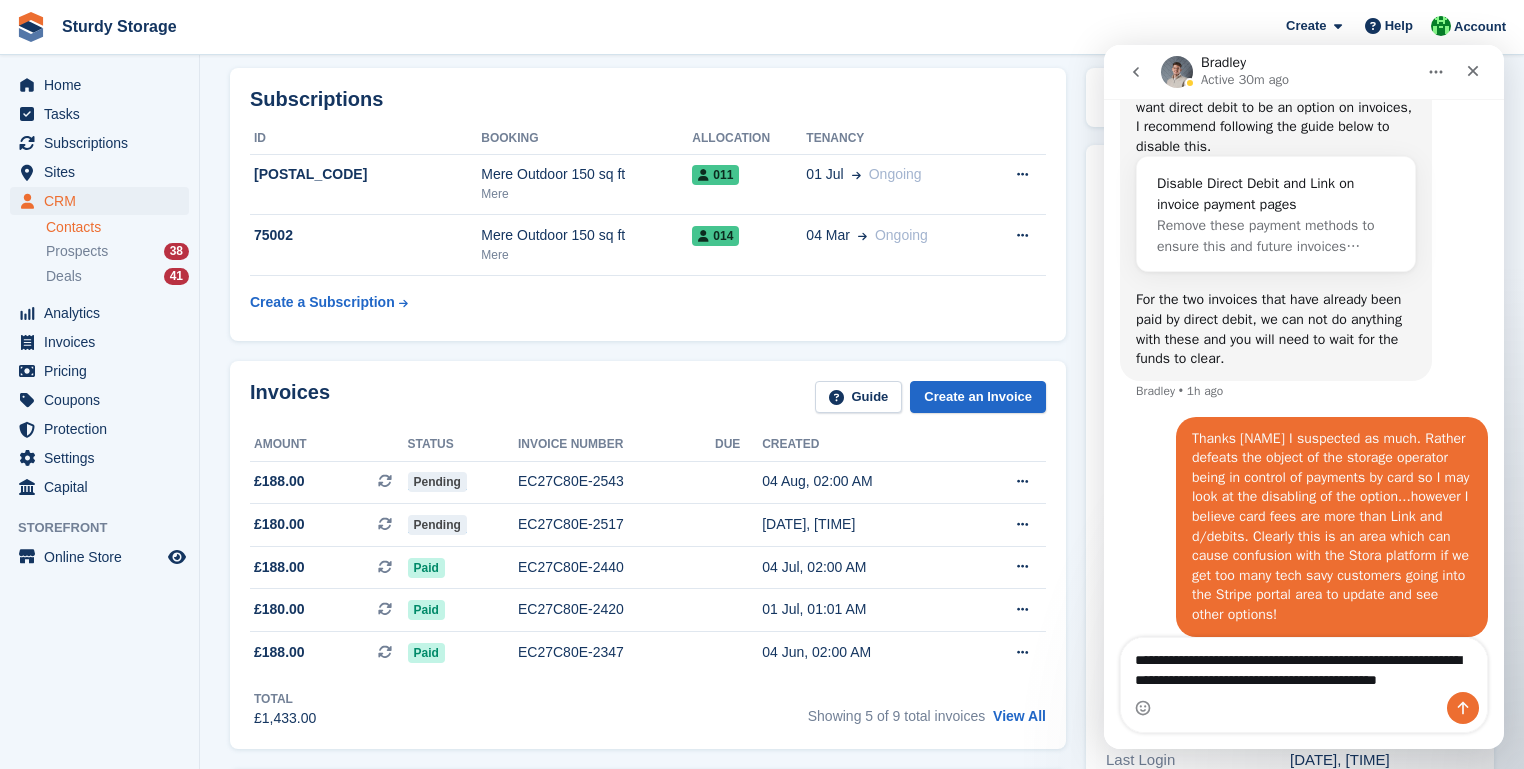scroll, scrollTop: 1498, scrollLeft: 0, axis: vertical 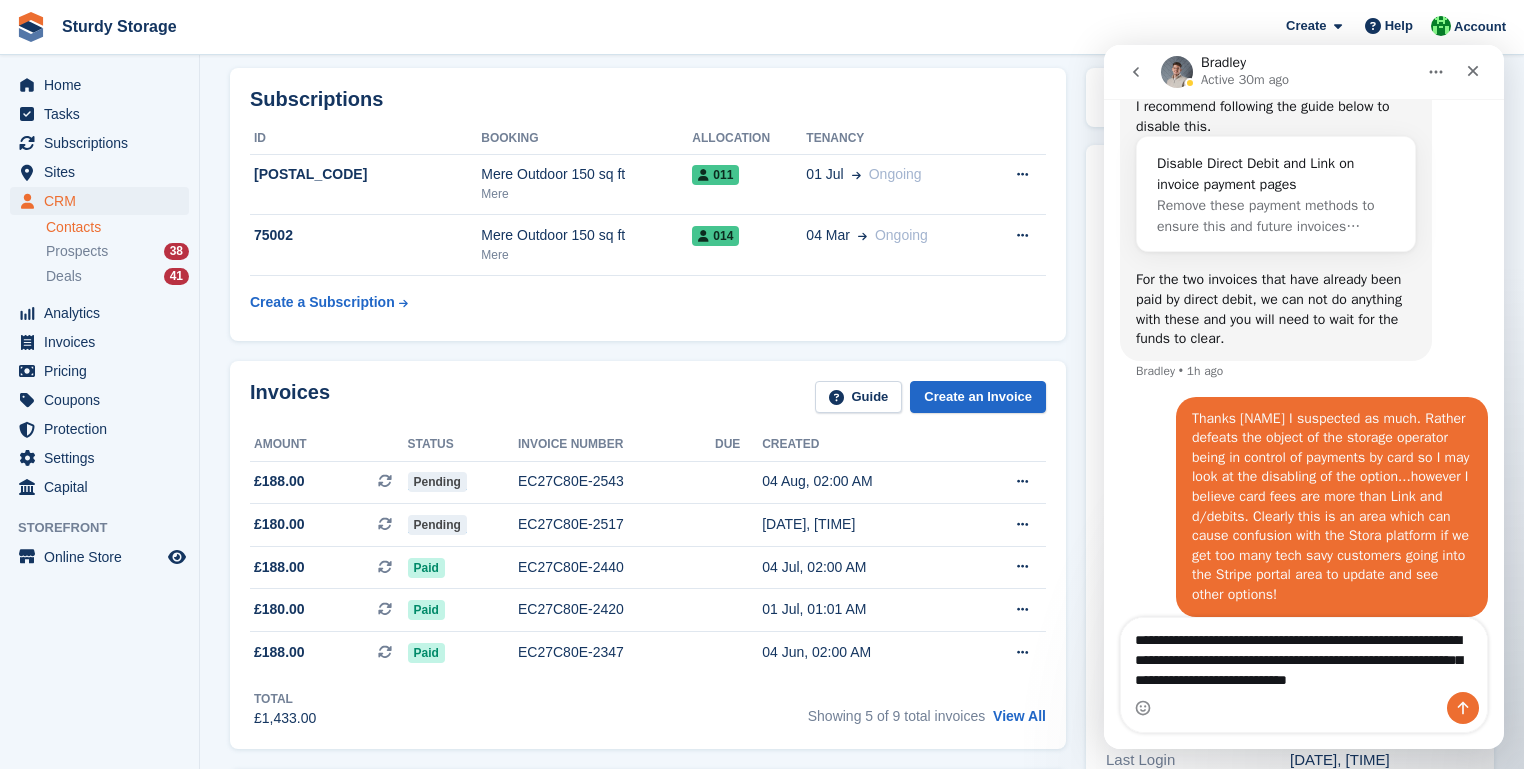 type on "**********" 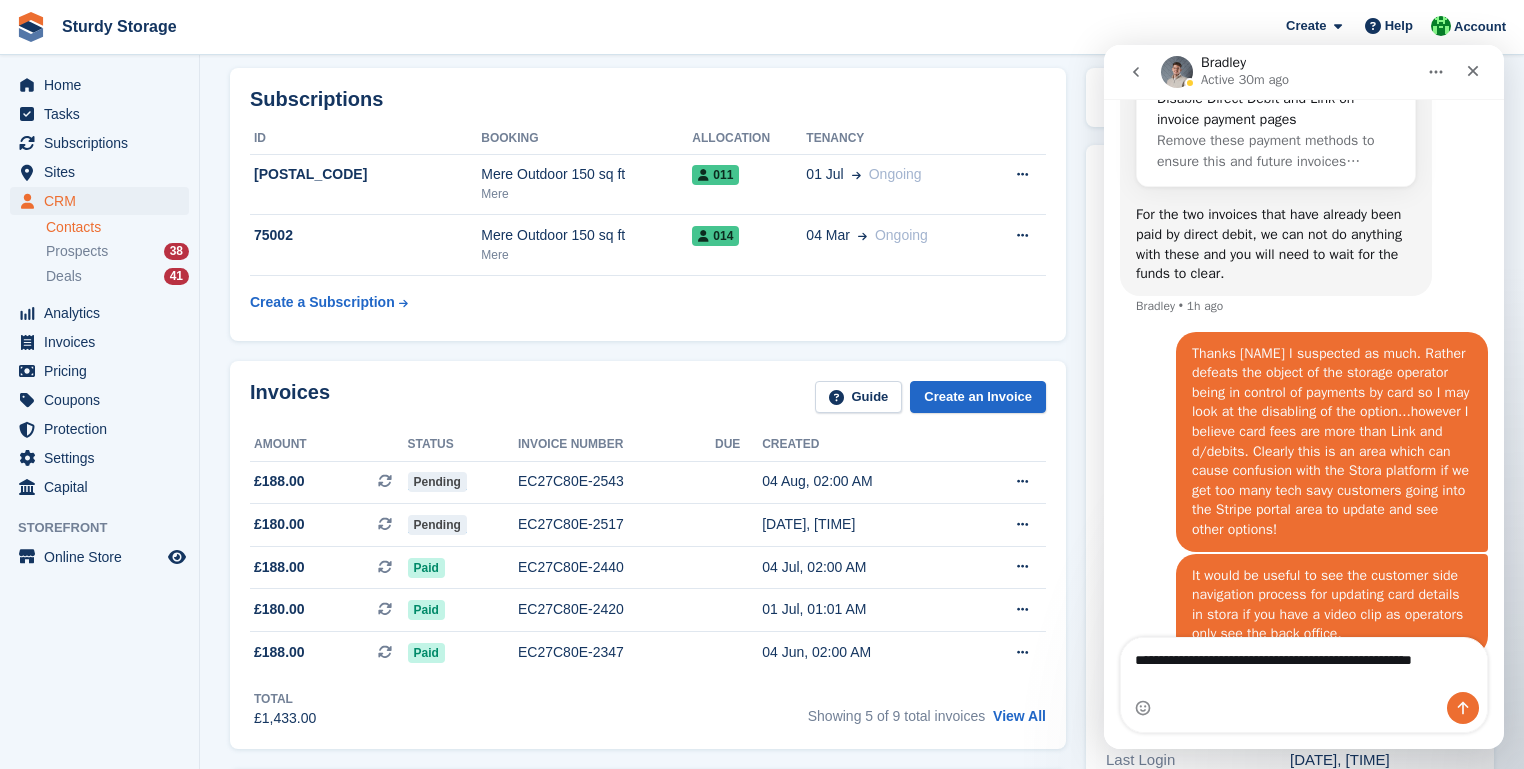 scroll, scrollTop: 1583, scrollLeft: 0, axis: vertical 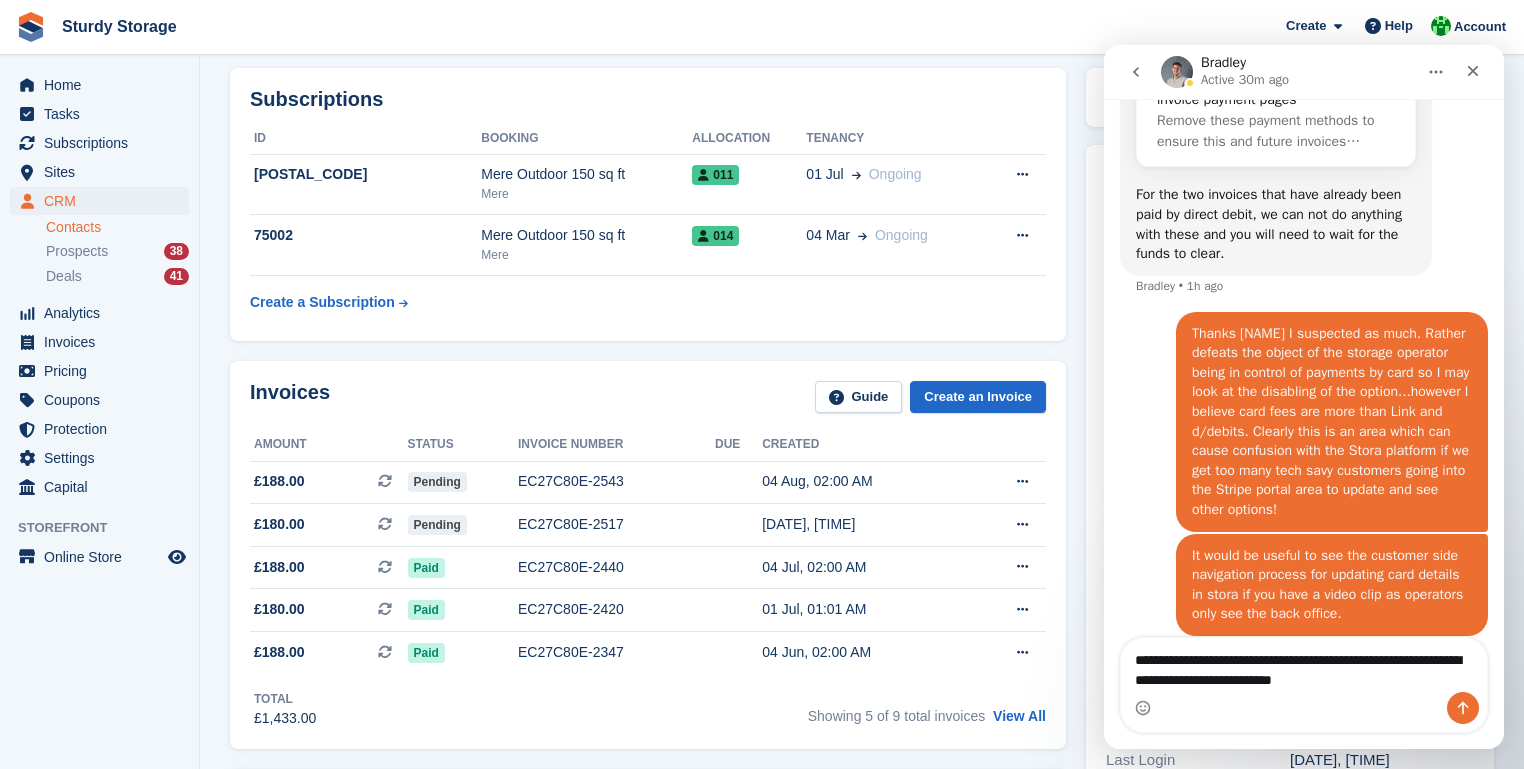 click on "**********" at bounding box center (1304, 665) 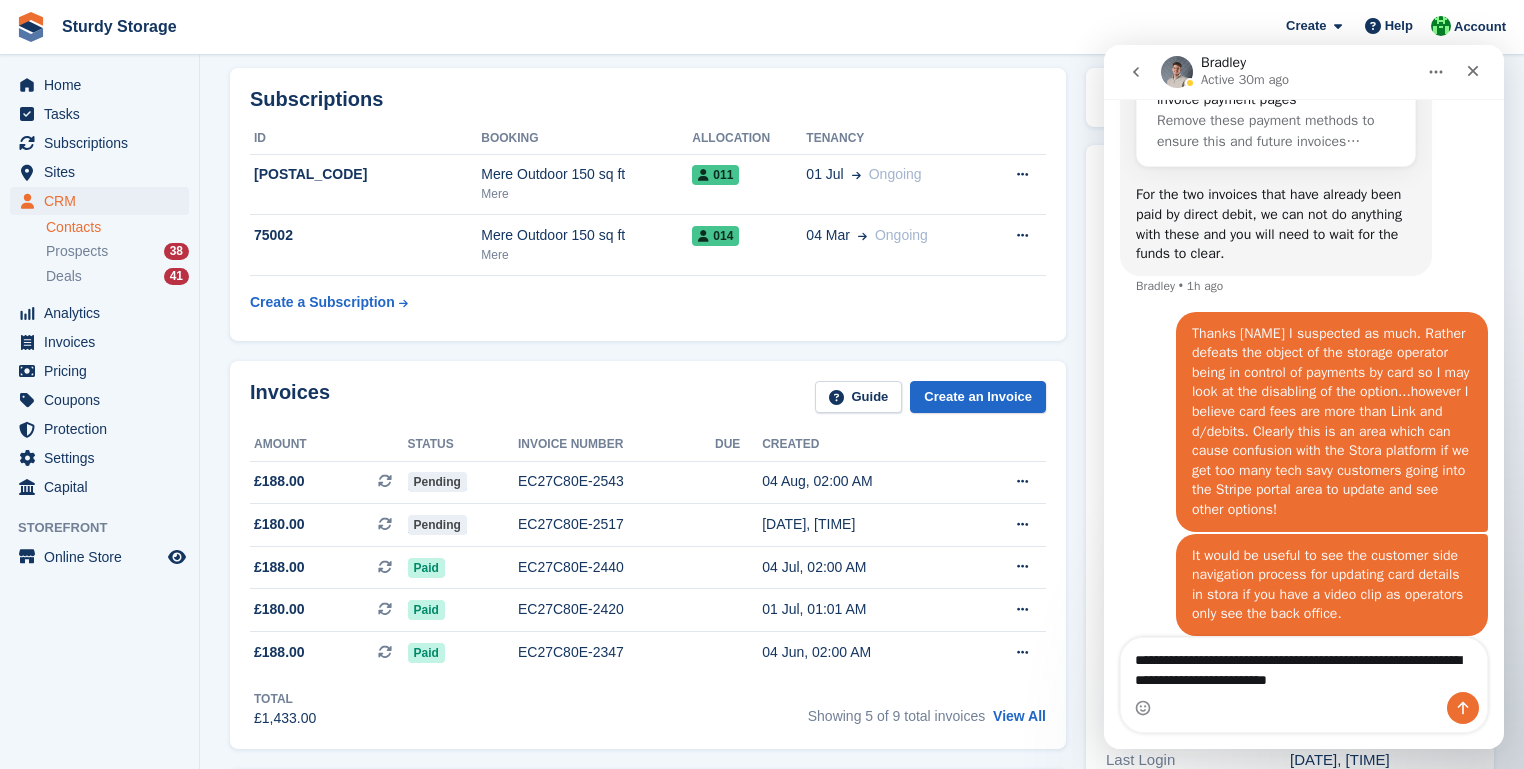 click on "**********" at bounding box center [1304, 665] 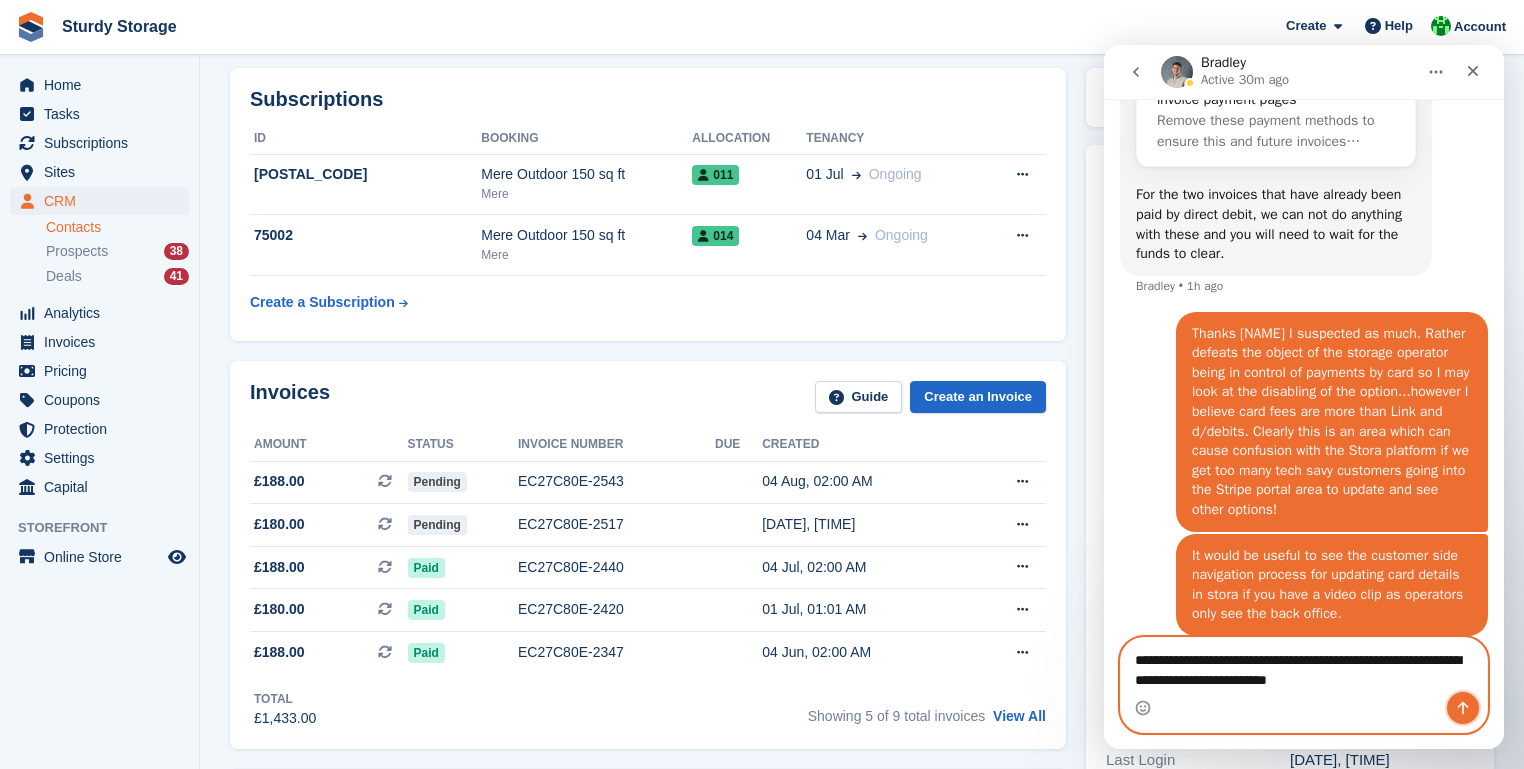 click 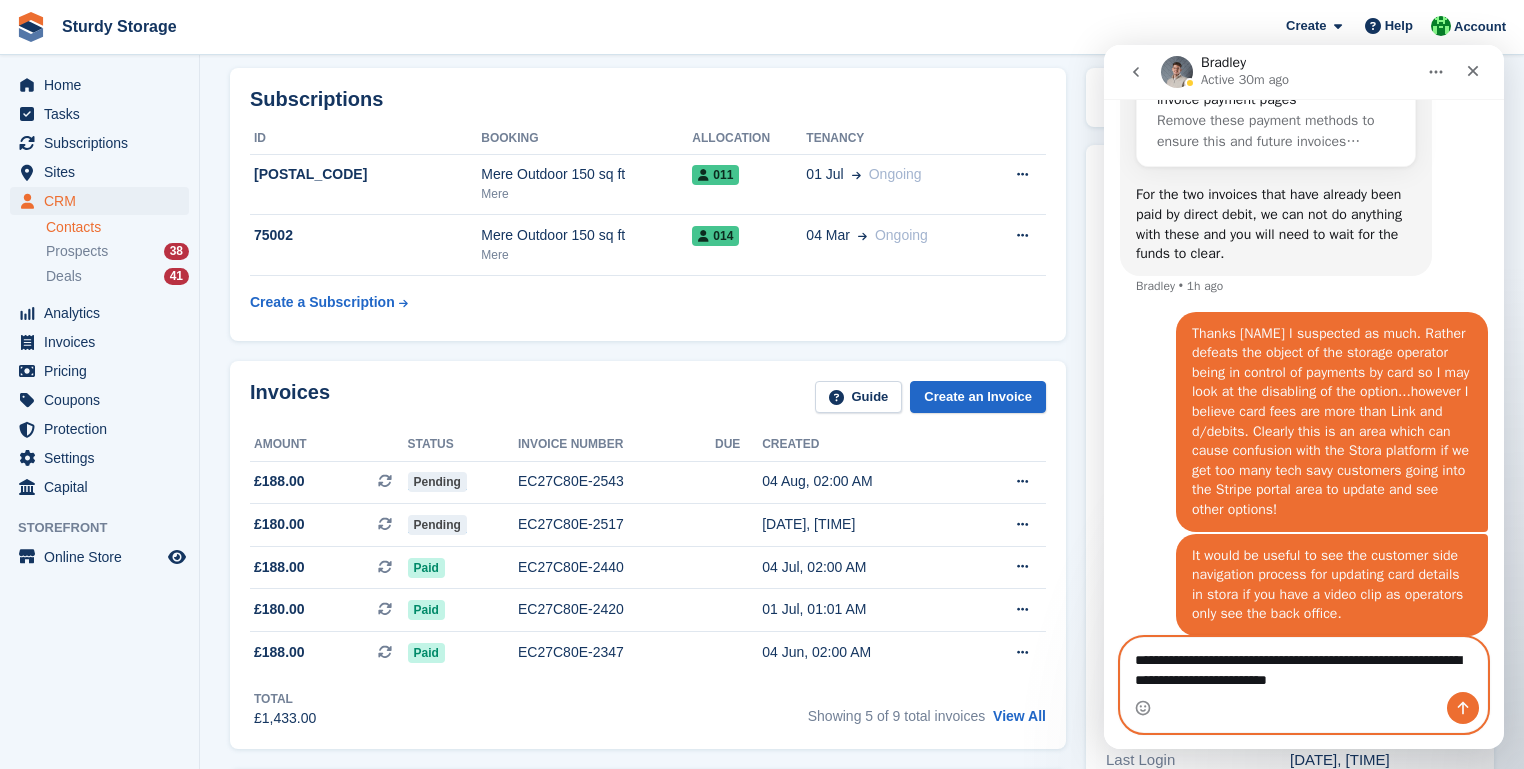 type 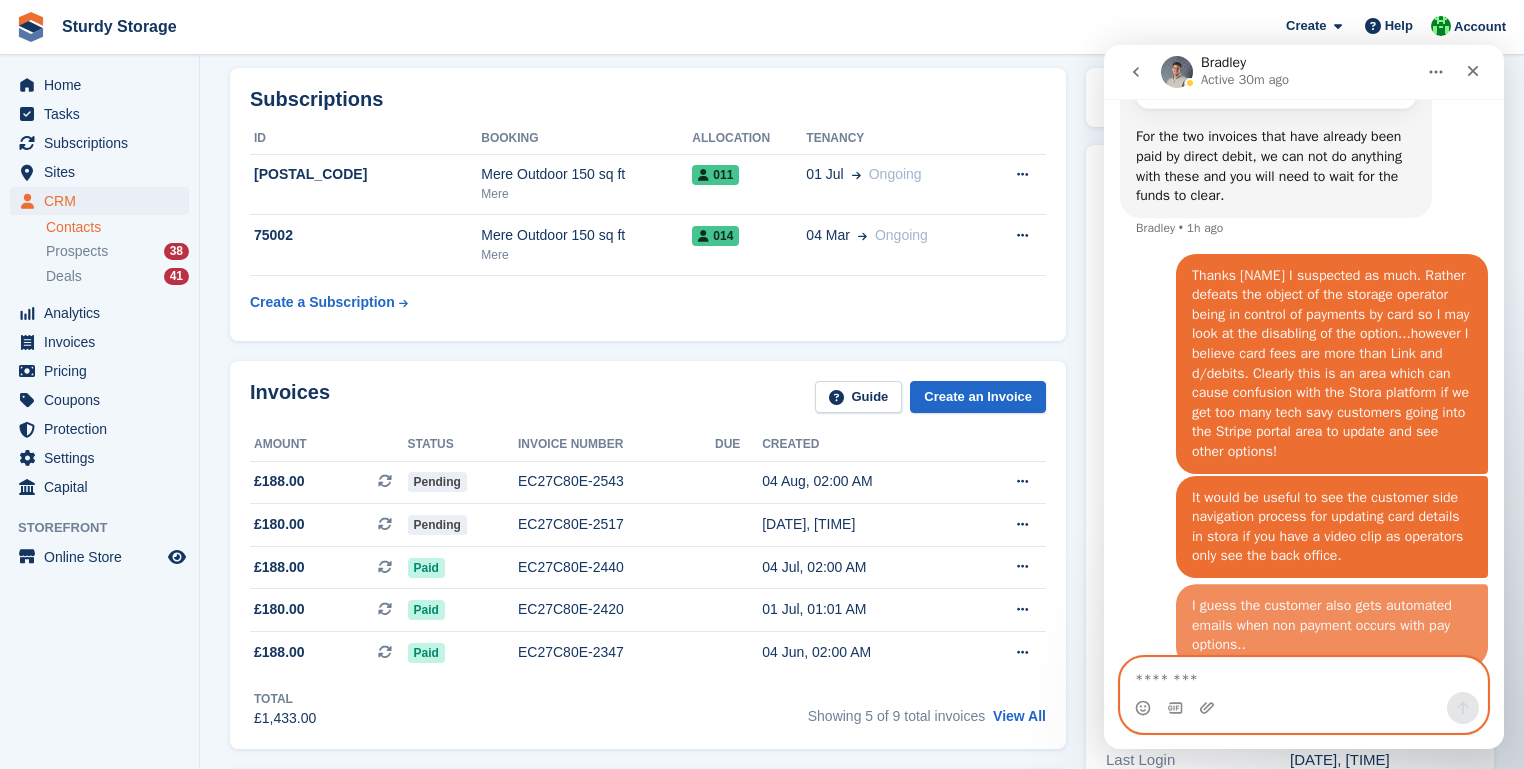 scroll, scrollTop: 1648, scrollLeft: 0, axis: vertical 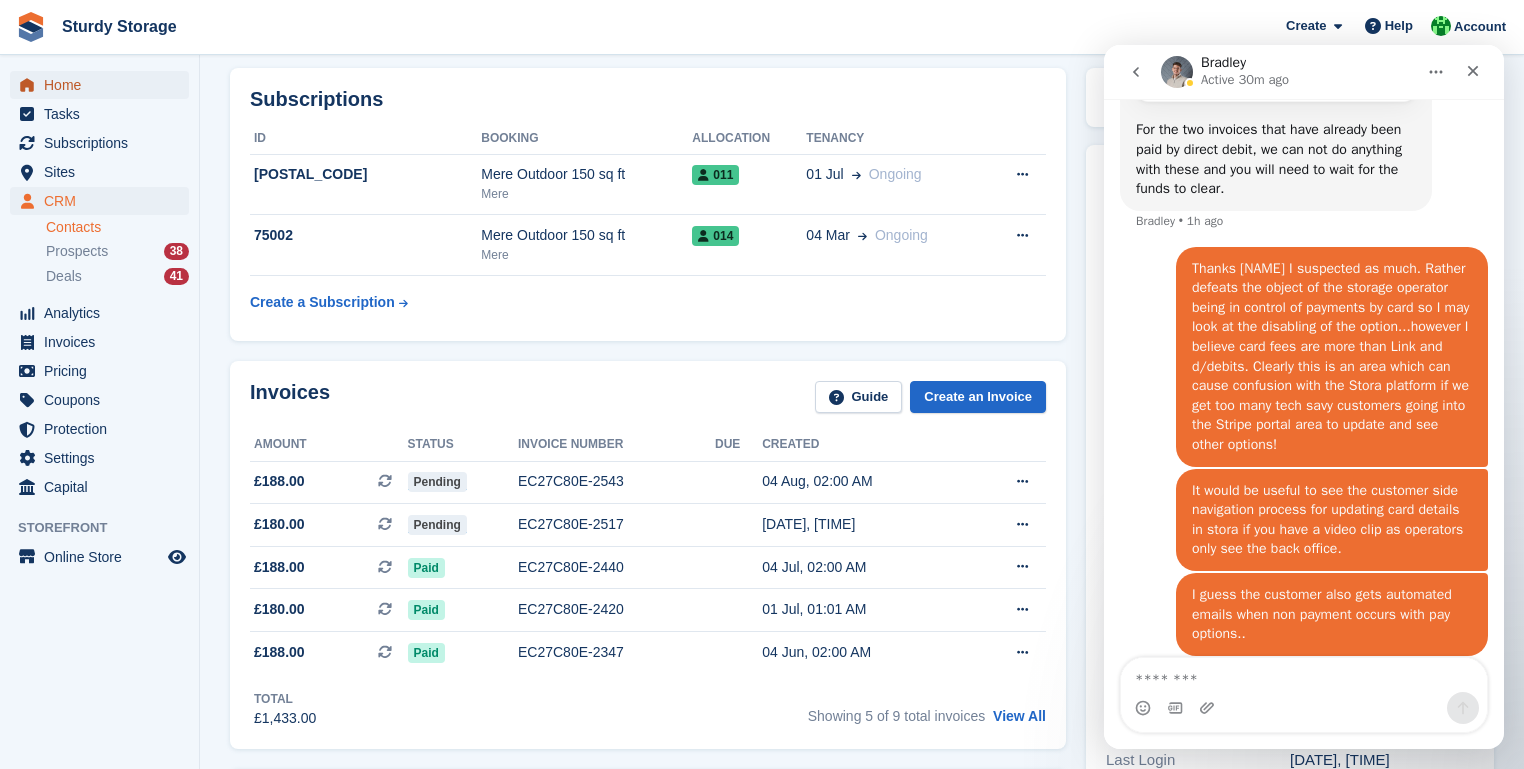 click on "Home" at bounding box center [104, 85] 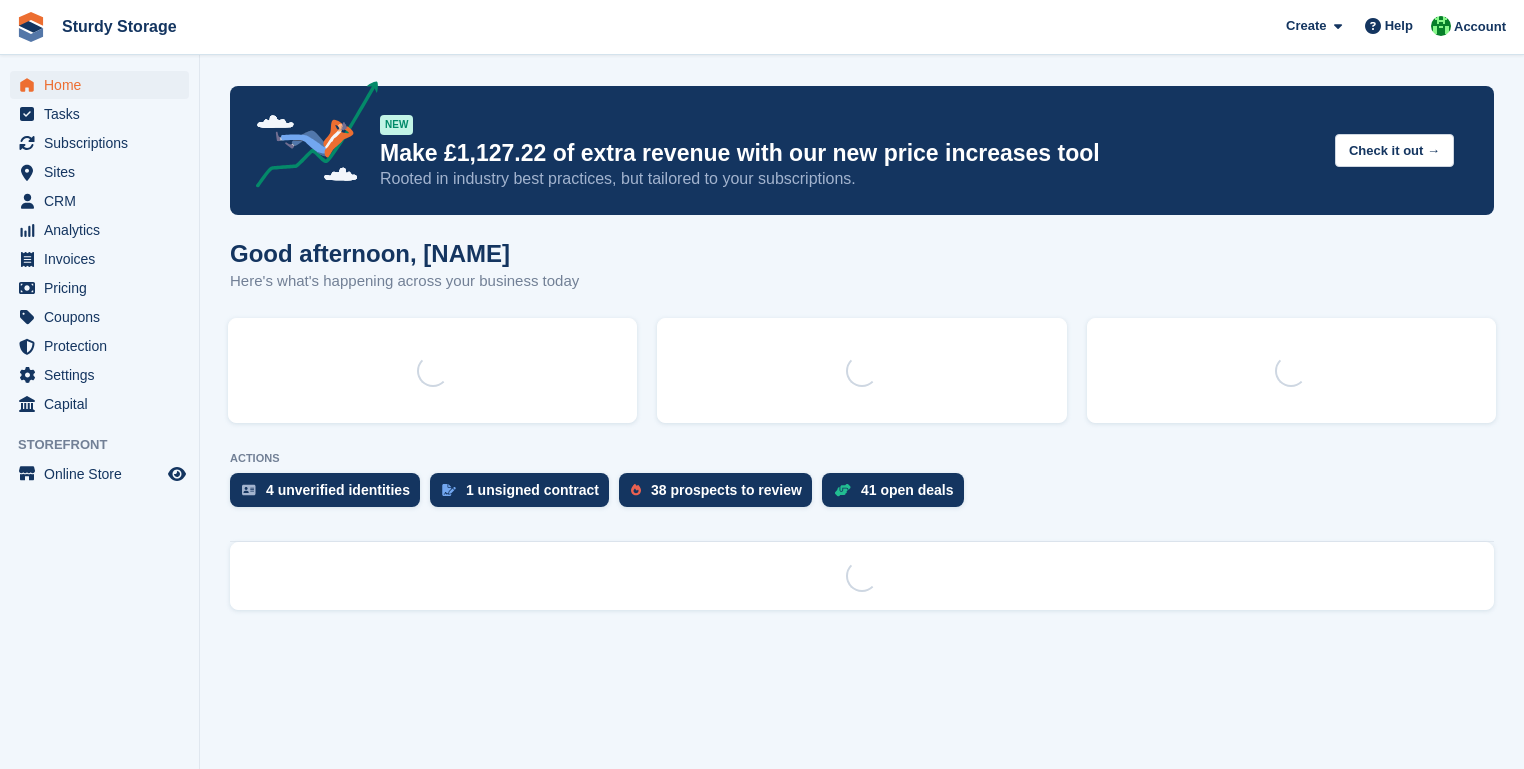 scroll, scrollTop: 0, scrollLeft: 0, axis: both 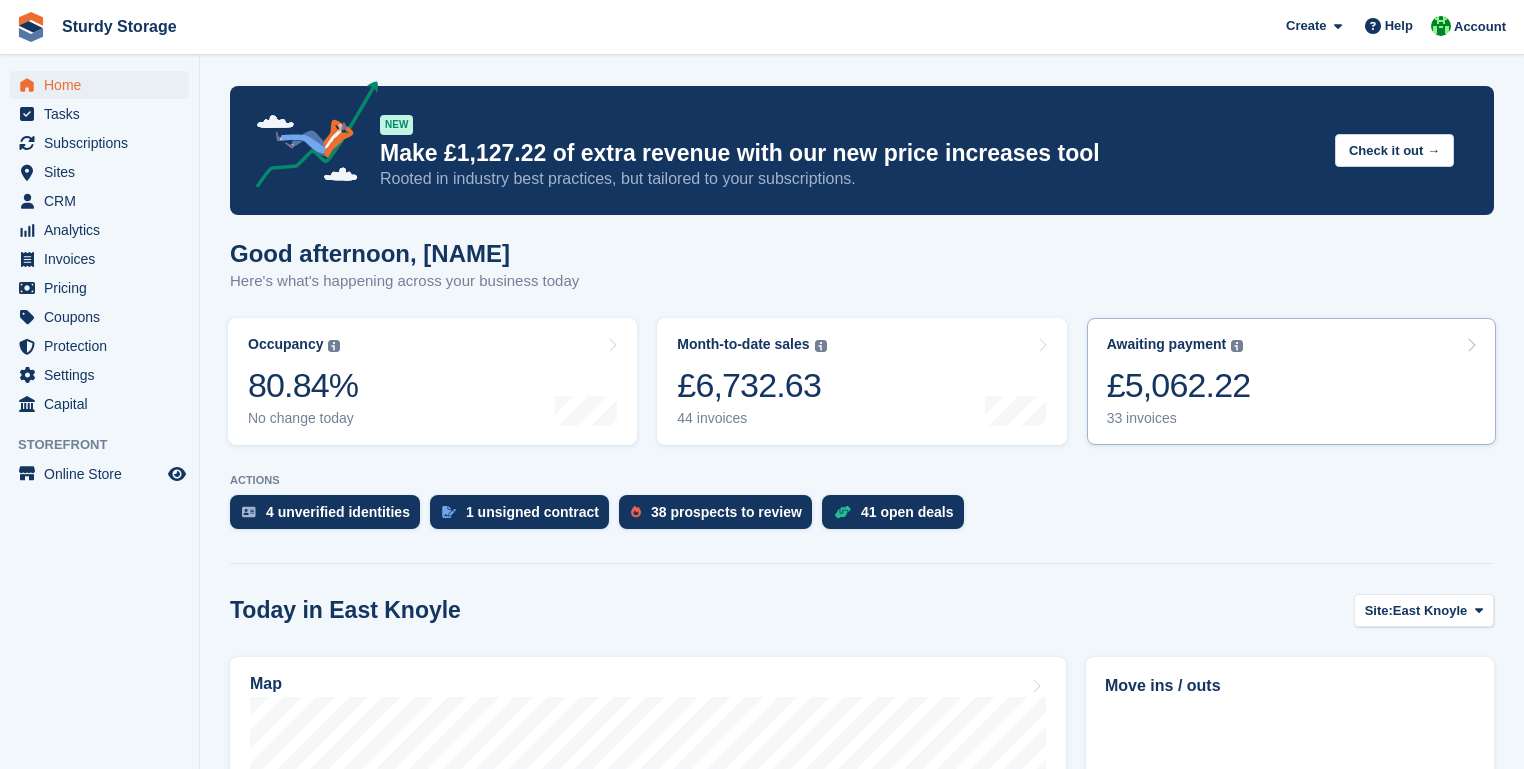 click on "£5,062.22" at bounding box center [1179, 385] 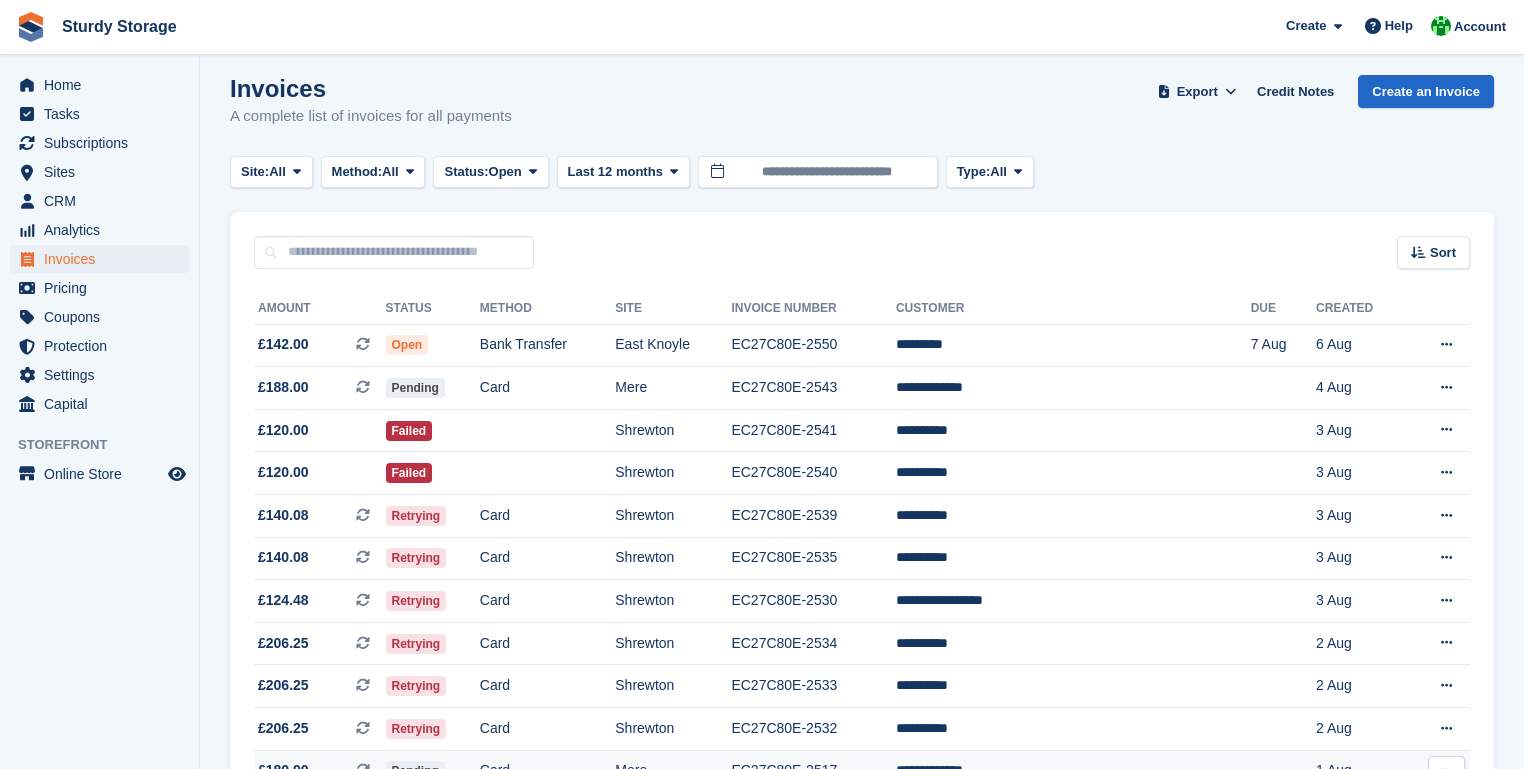 scroll, scrollTop: 0, scrollLeft: 0, axis: both 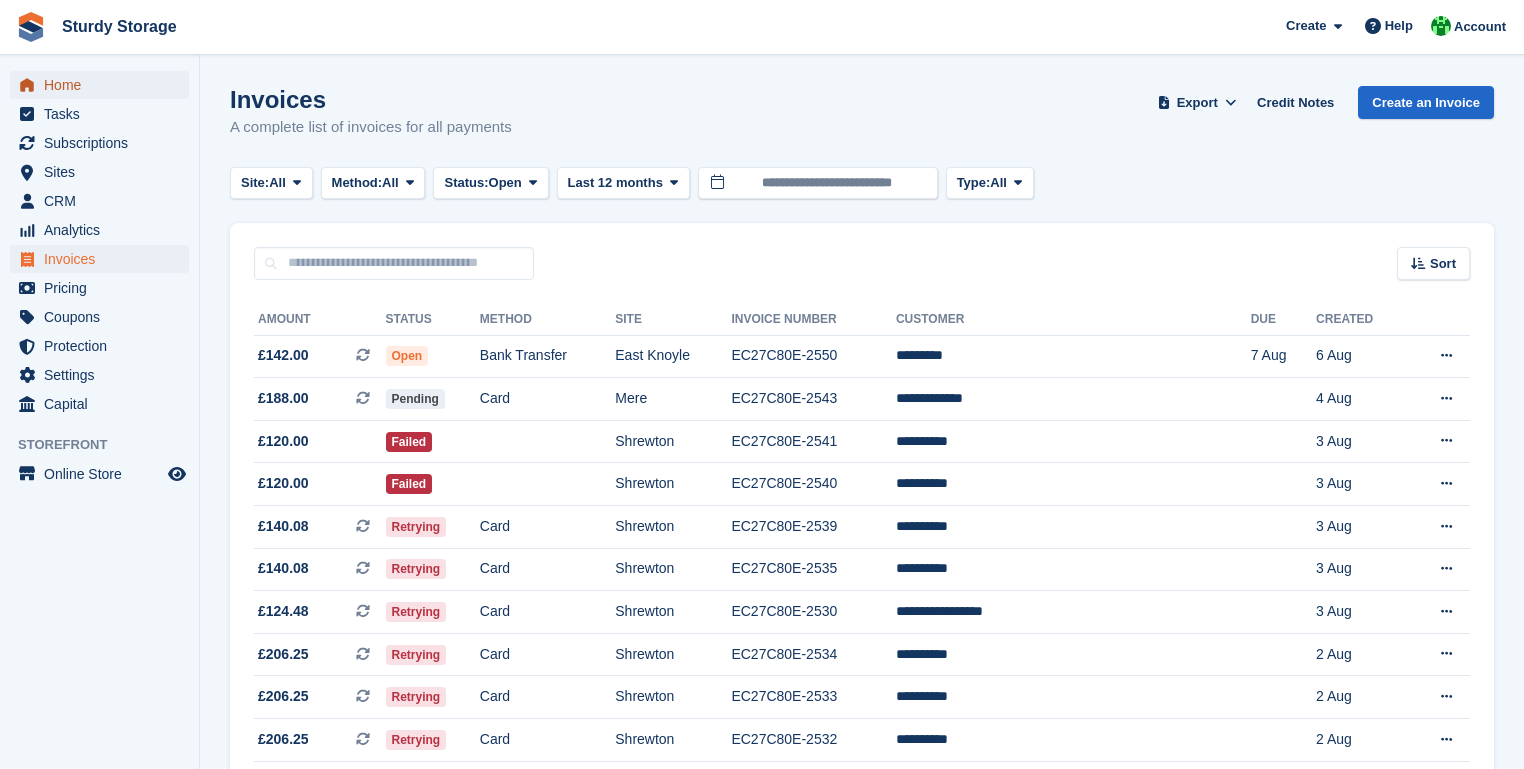 click on "Home" at bounding box center [104, 85] 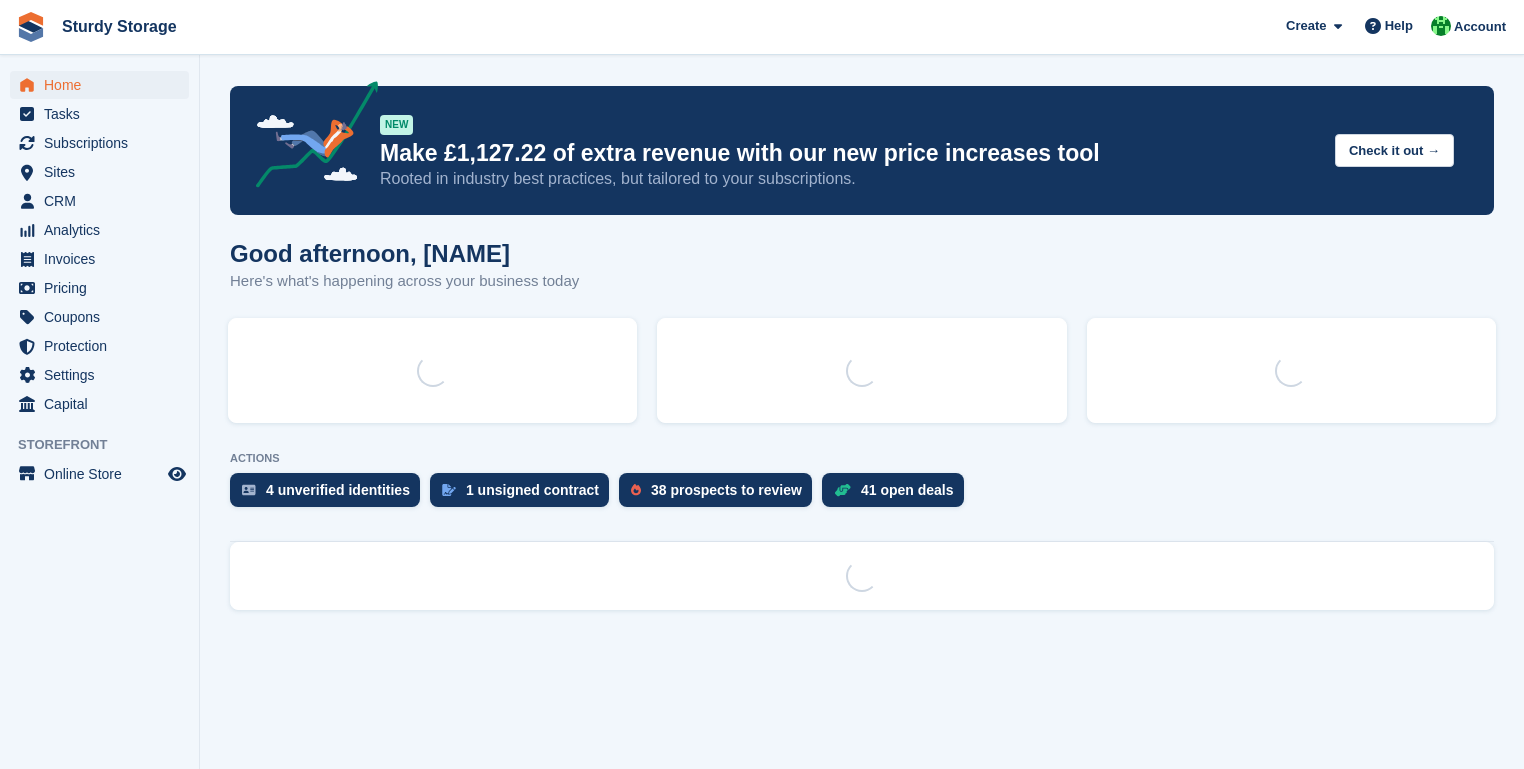 scroll, scrollTop: 0, scrollLeft: 0, axis: both 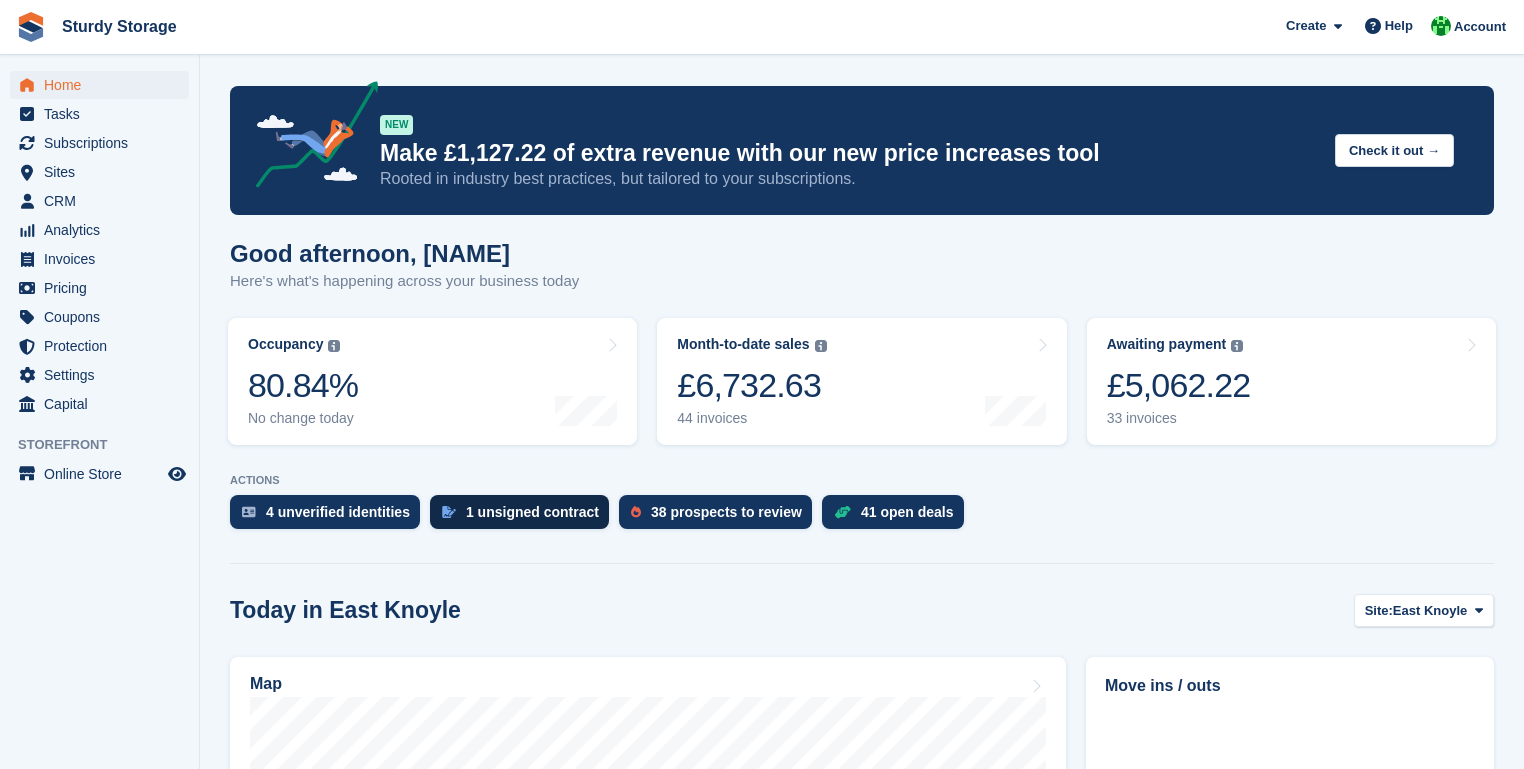 click on "1
unsigned contract" at bounding box center (532, 512) 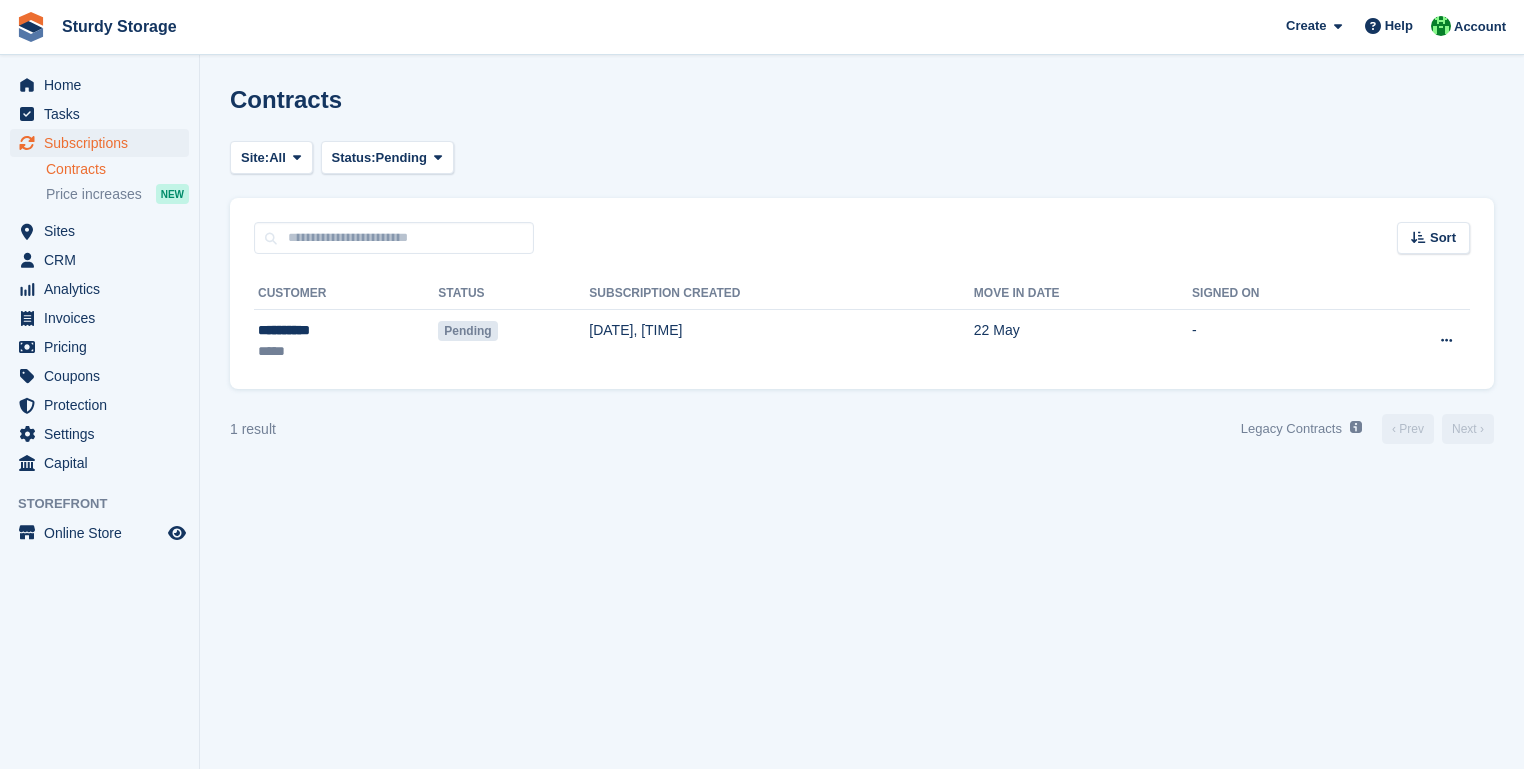 scroll, scrollTop: 0, scrollLeft: 0, axis: both 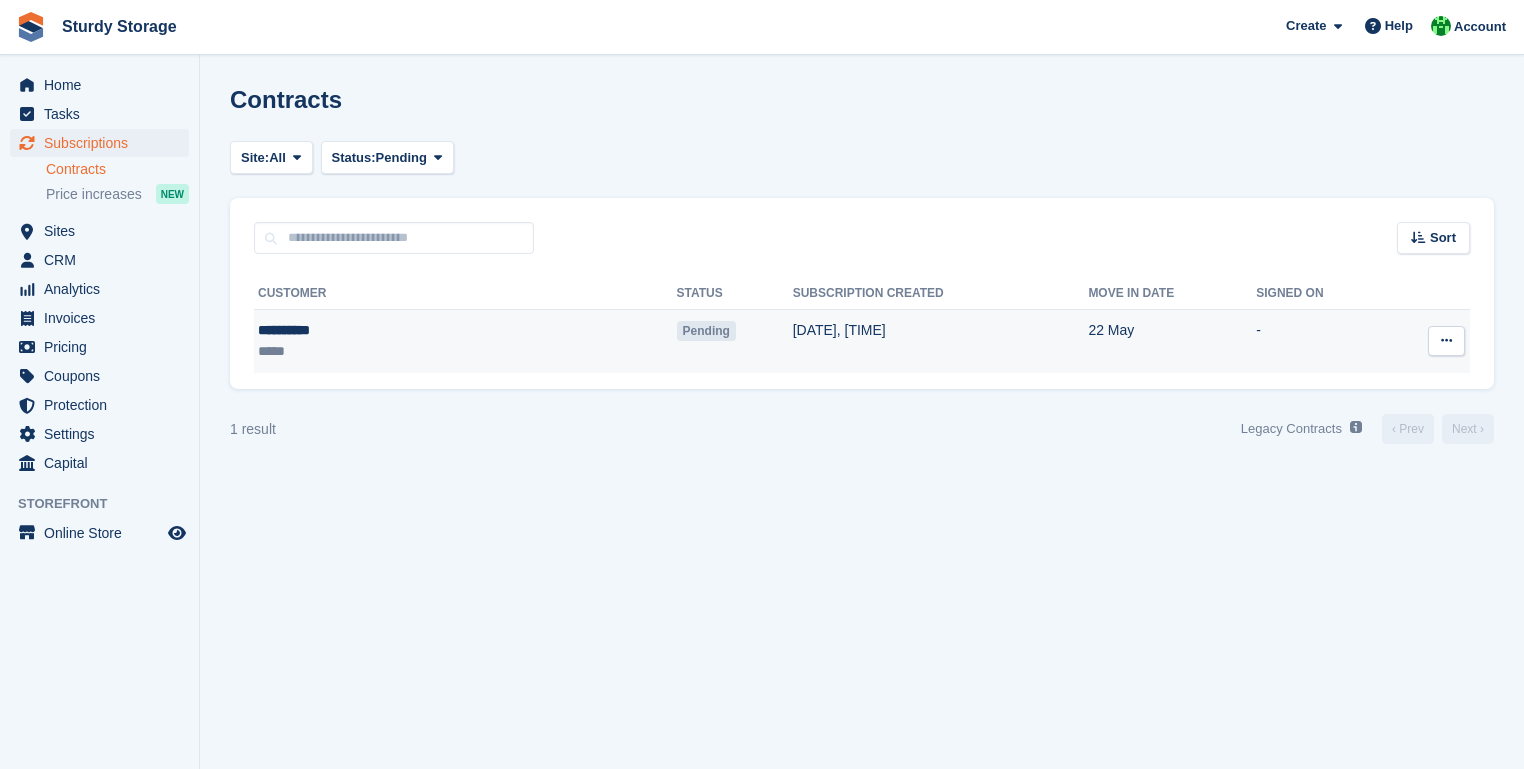 click at bounding box center (1446, 340) 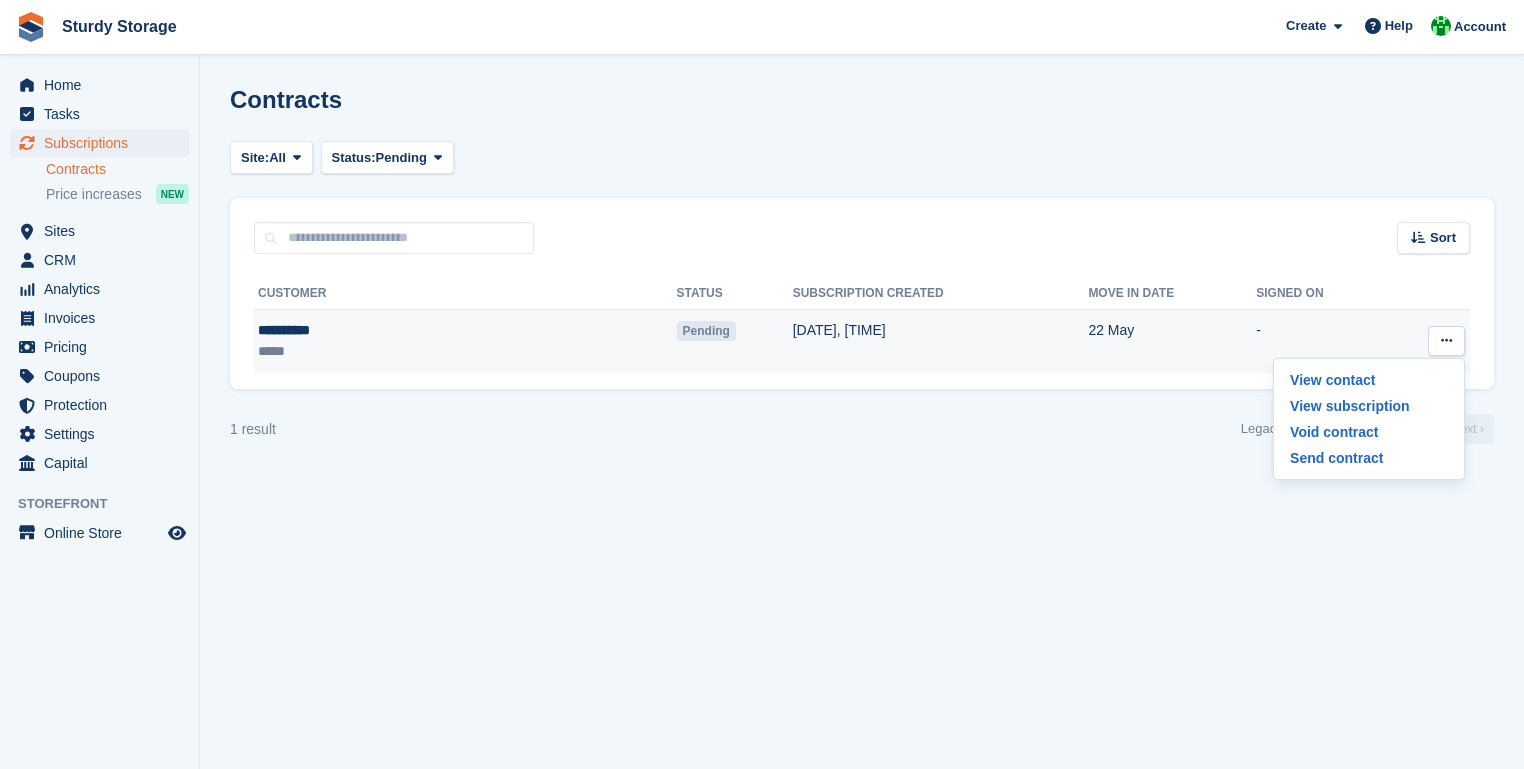 click at bounding box center [1446, 340] 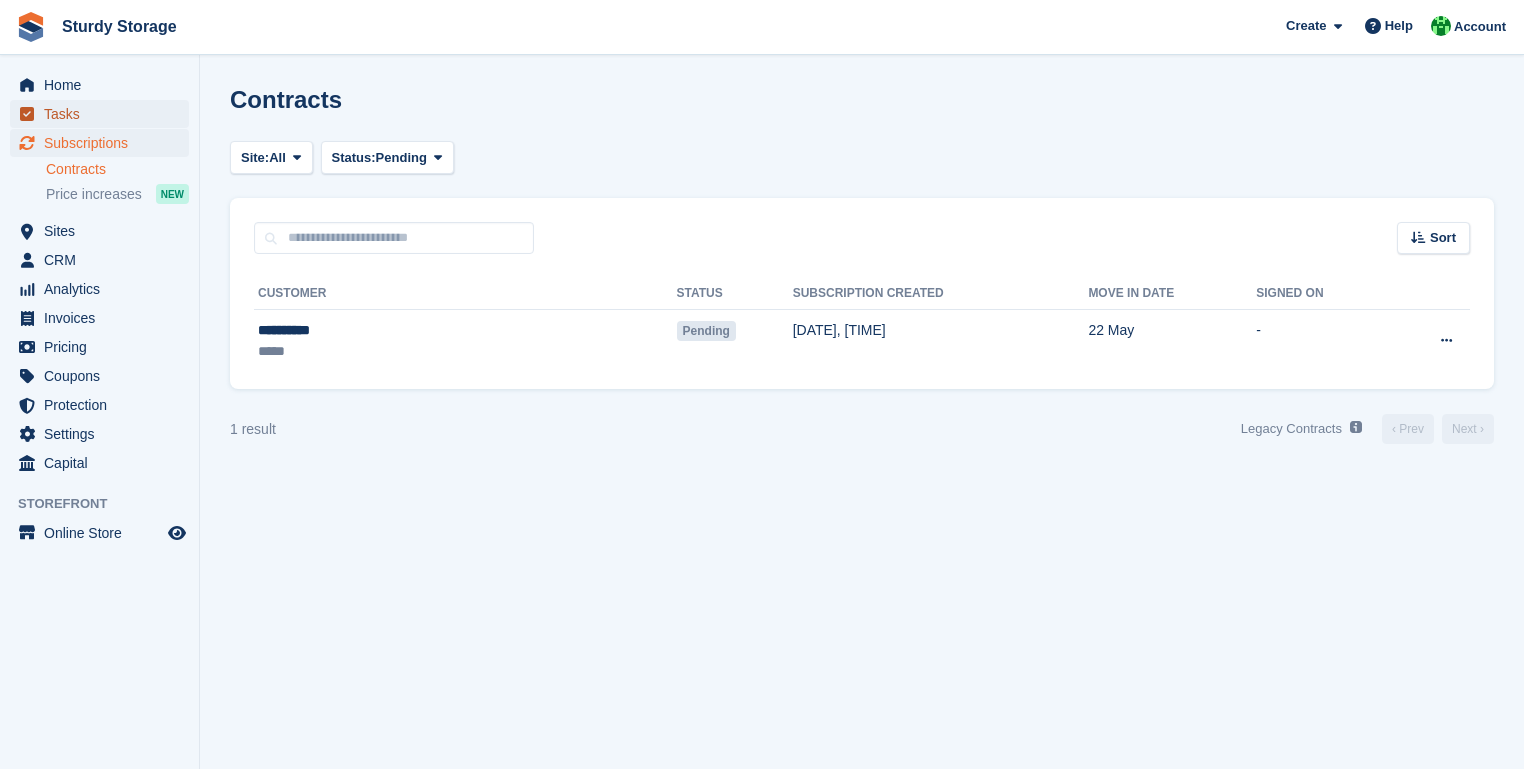click on "Tasks" at bounding box center [104, 114] 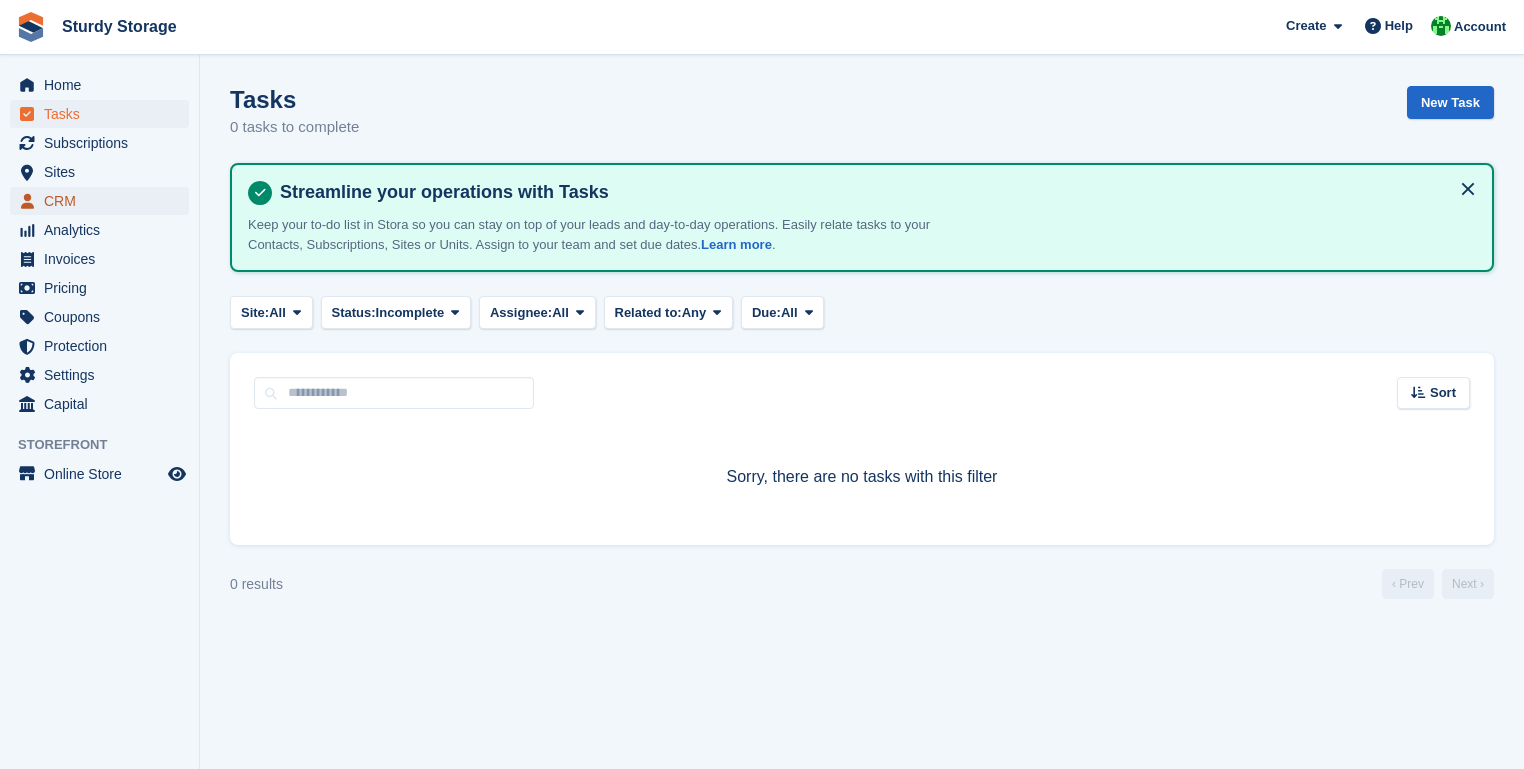 click on "CRM" at bounding box center [104, 201] 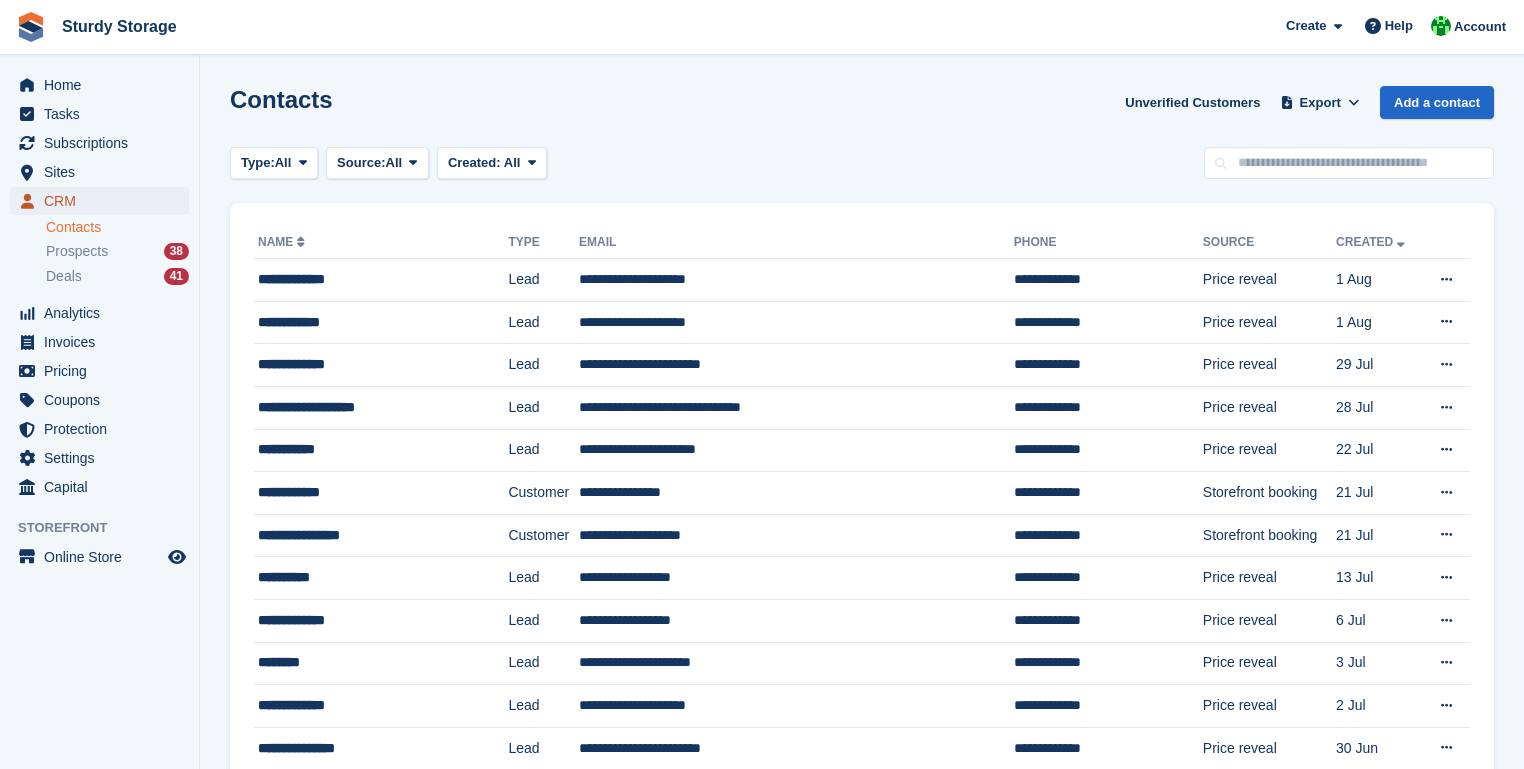 click on "CRM" at bounding box center [104, 201] 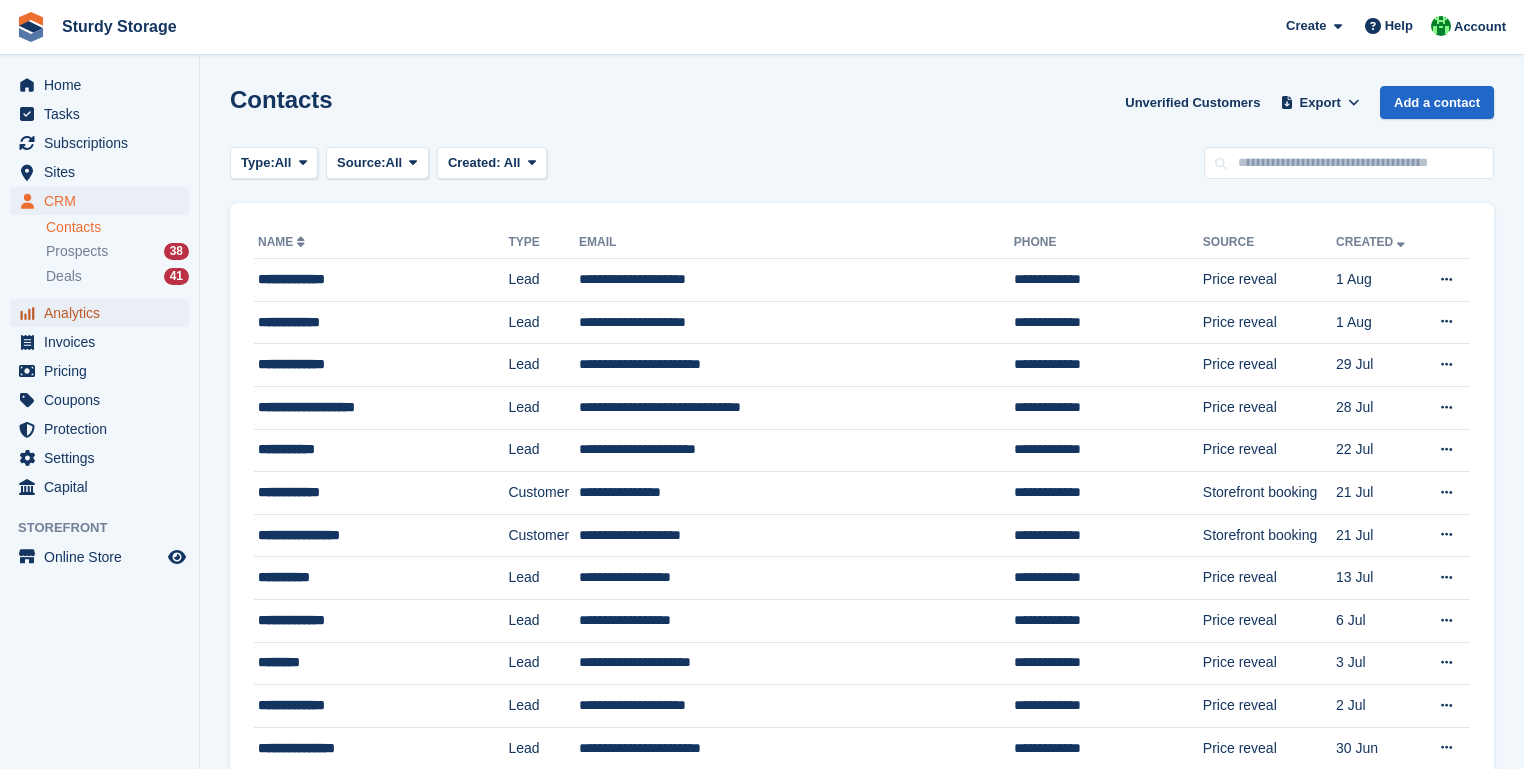 click on "Analytics" at bounding box center (104, 313) 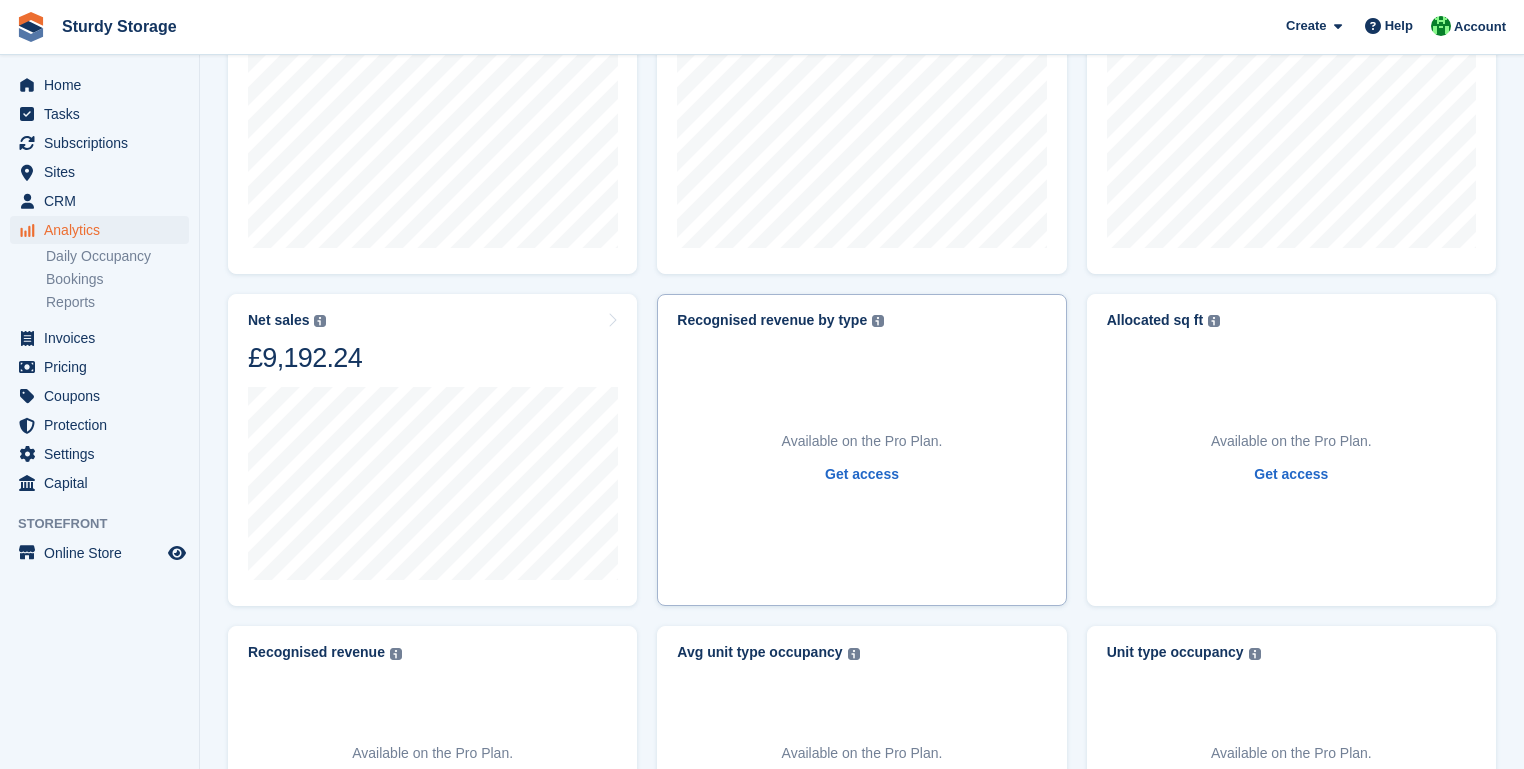 scroll, scrollTop: 0, scrollLeft: 0, axis: both 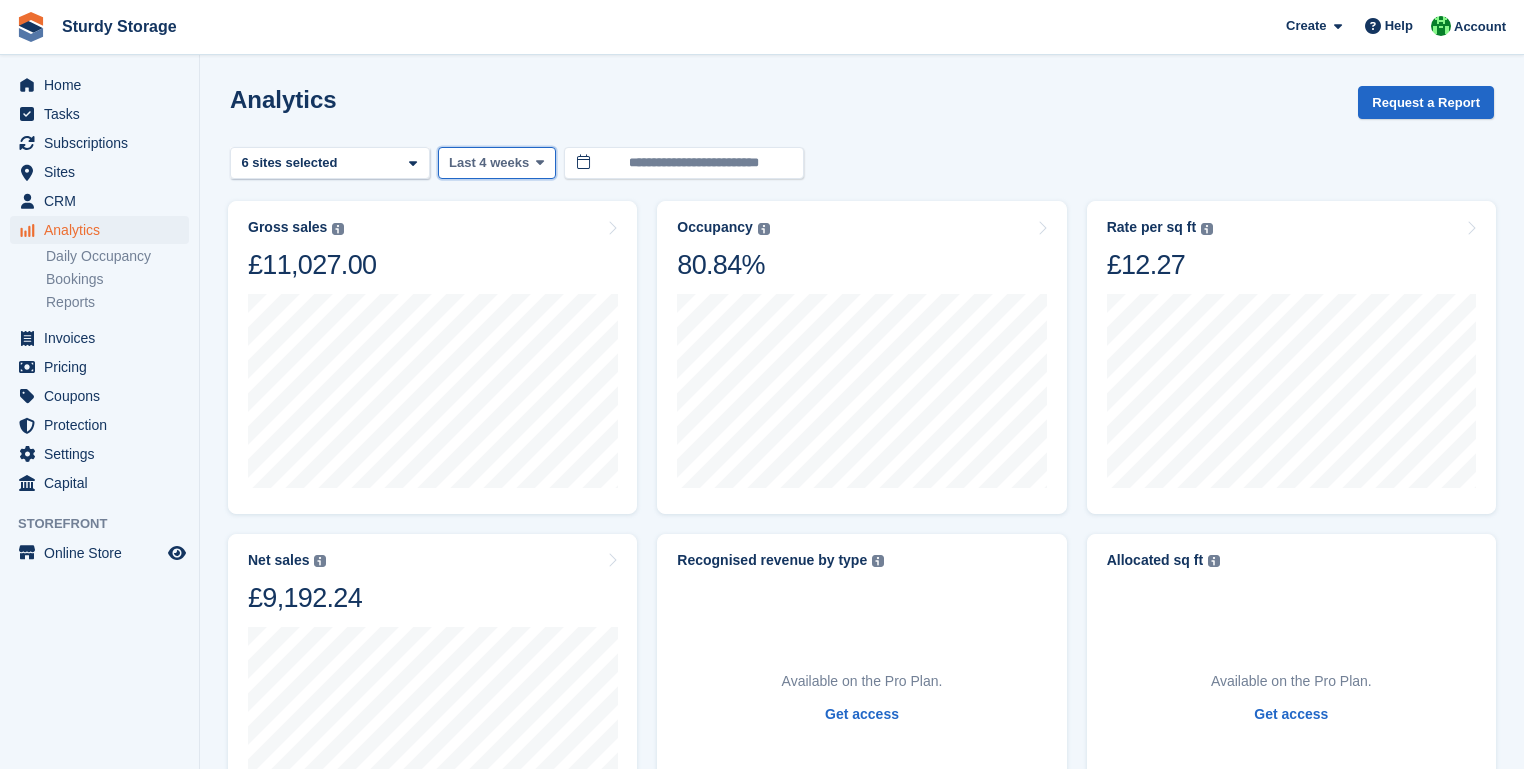 click at bounding box center [540, 162] 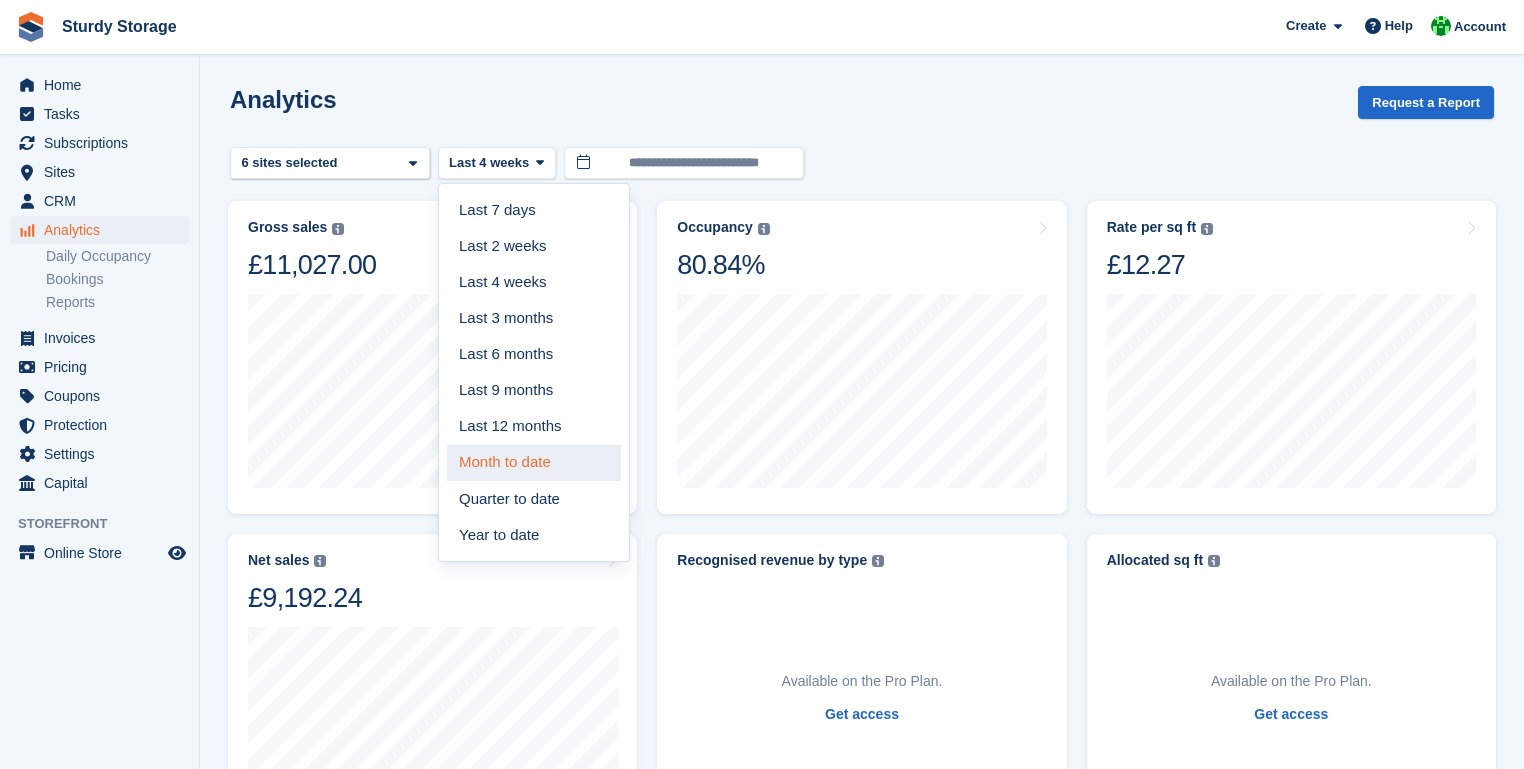 click on "Month to date" at bounding box center [534, 463] 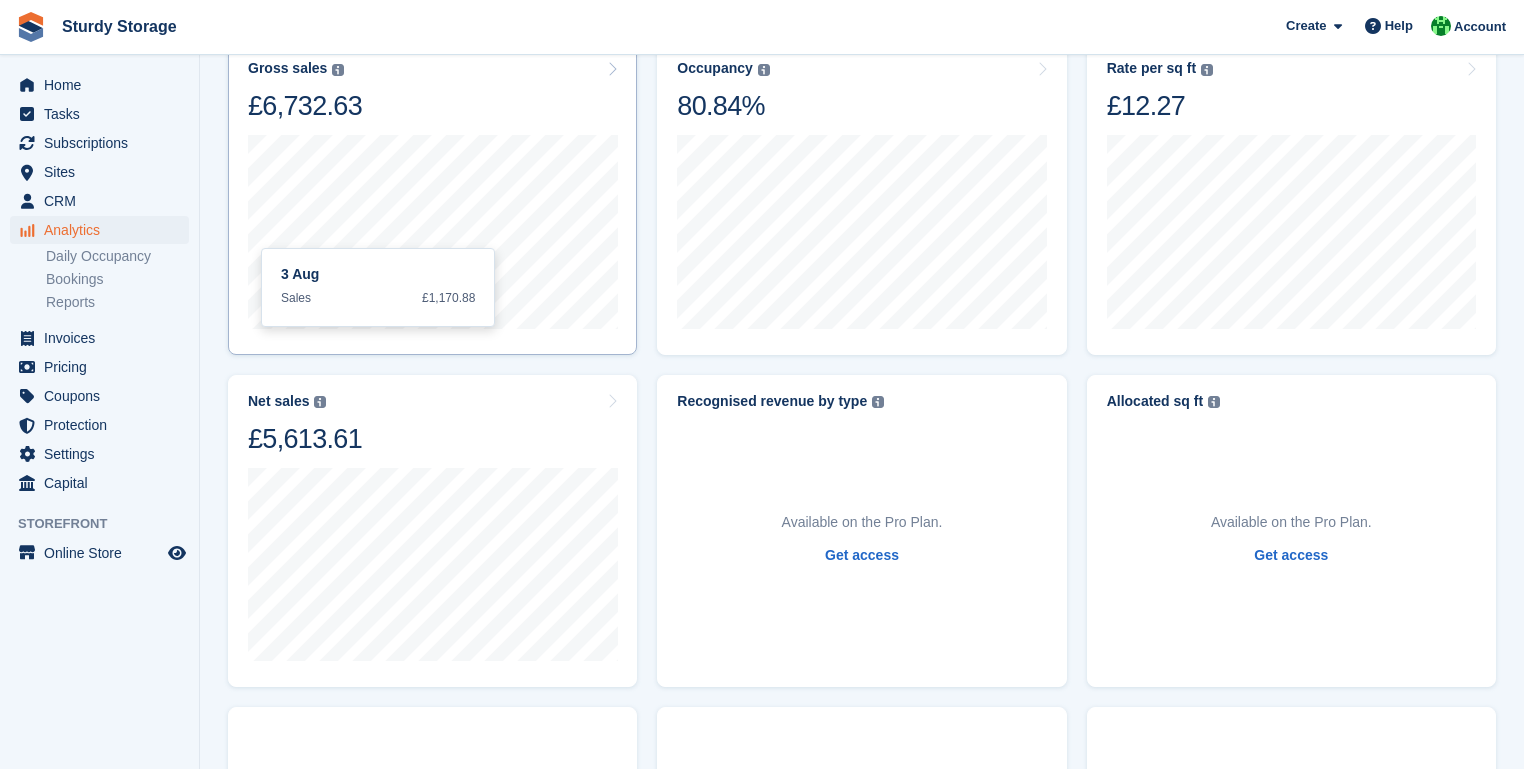 scroll, scrollTop: 160, scrollLeft: 0, axis: vertical 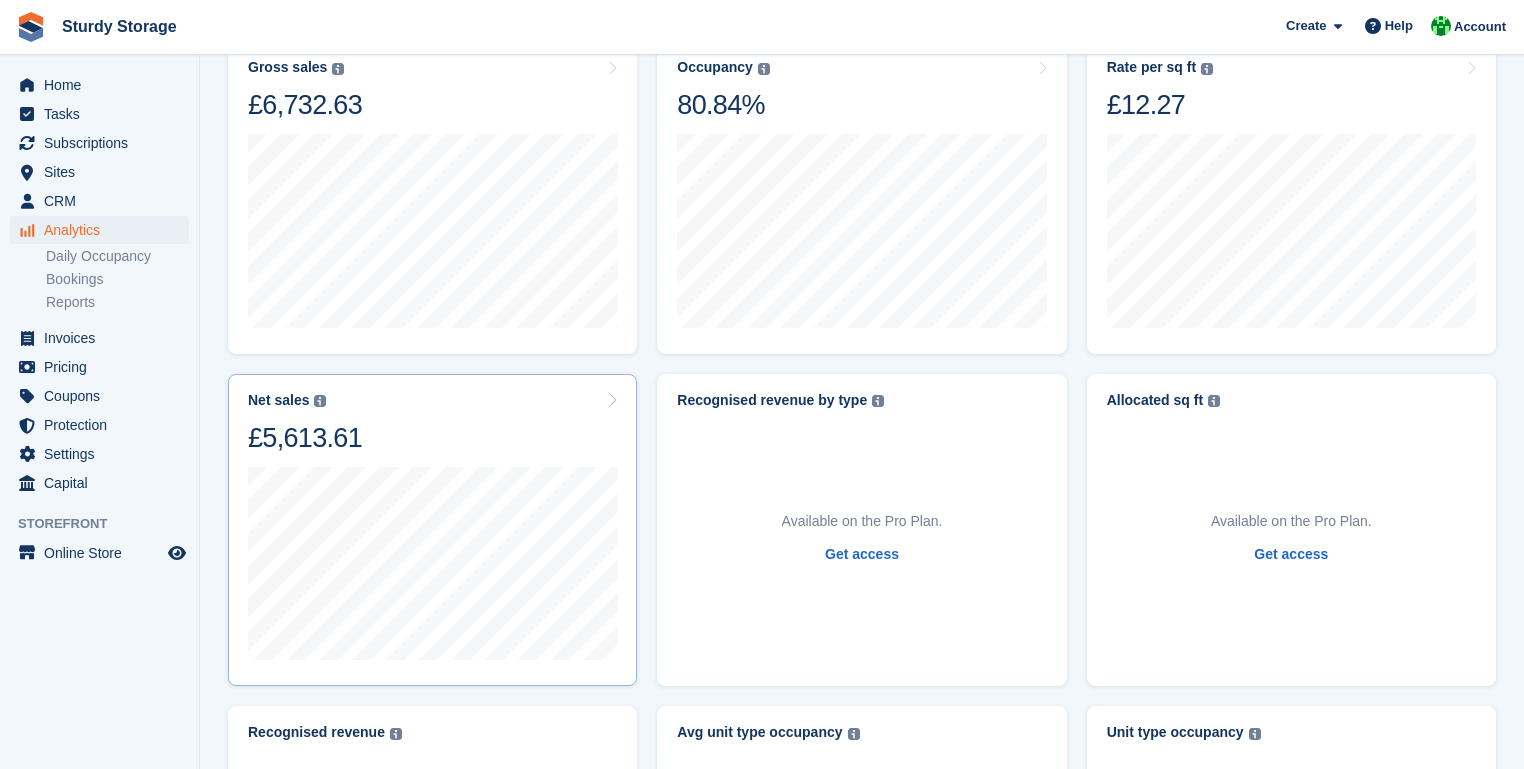 click at bounding box center [612, 400] 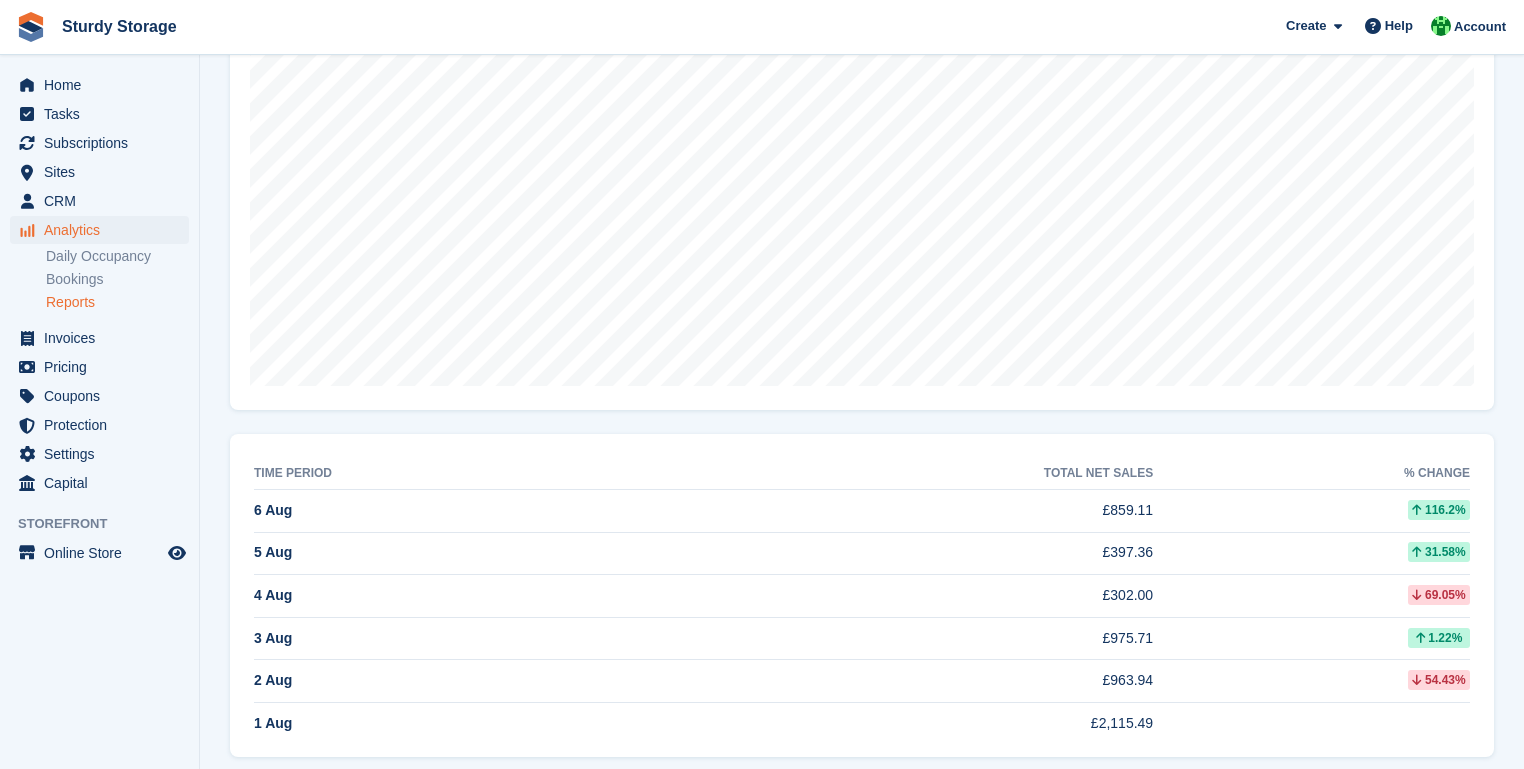scroll, scrollTop: 396, scrollLeft: 0, axis: vertical 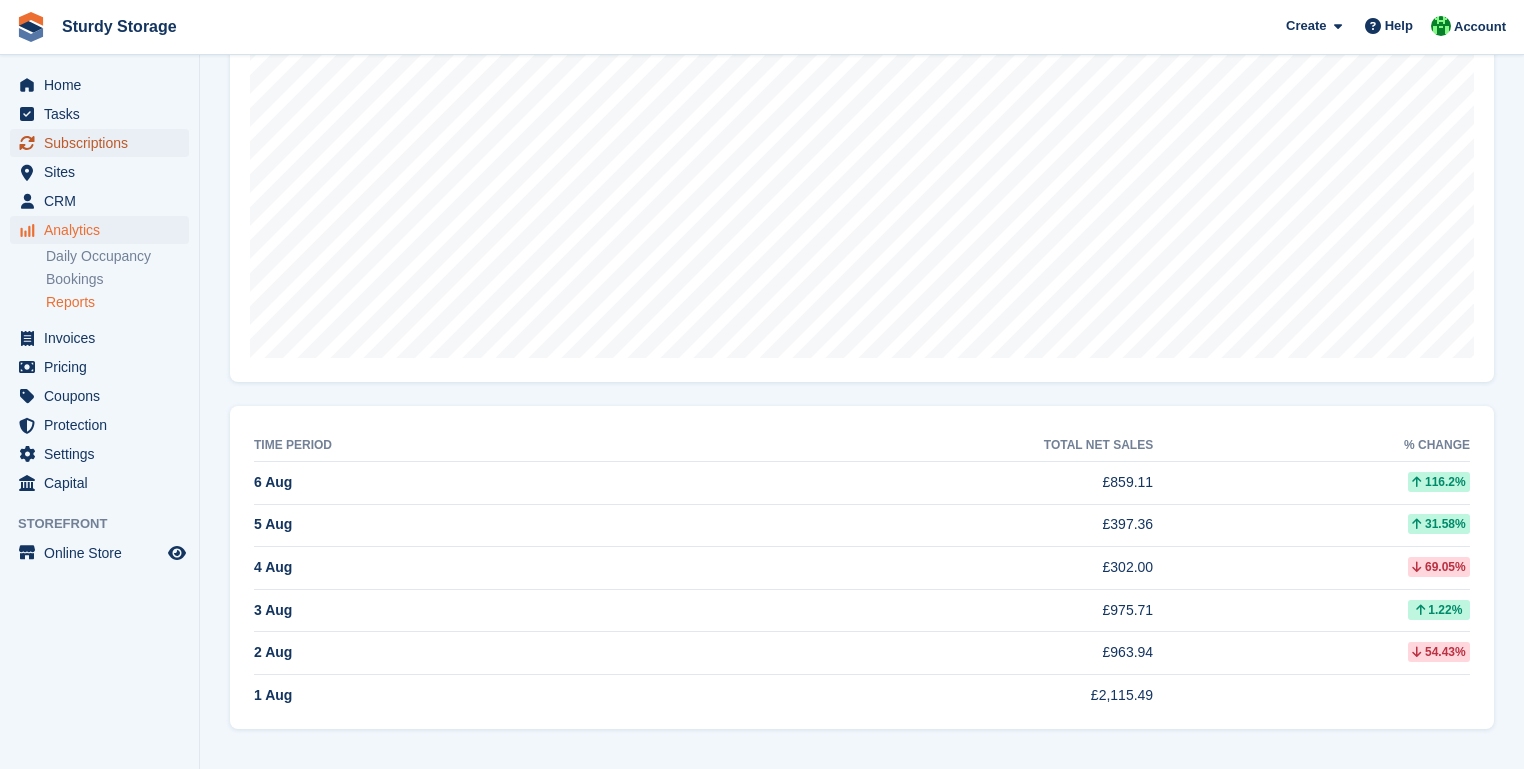 click on "Subscriptions" at bounding box center (104, 143) 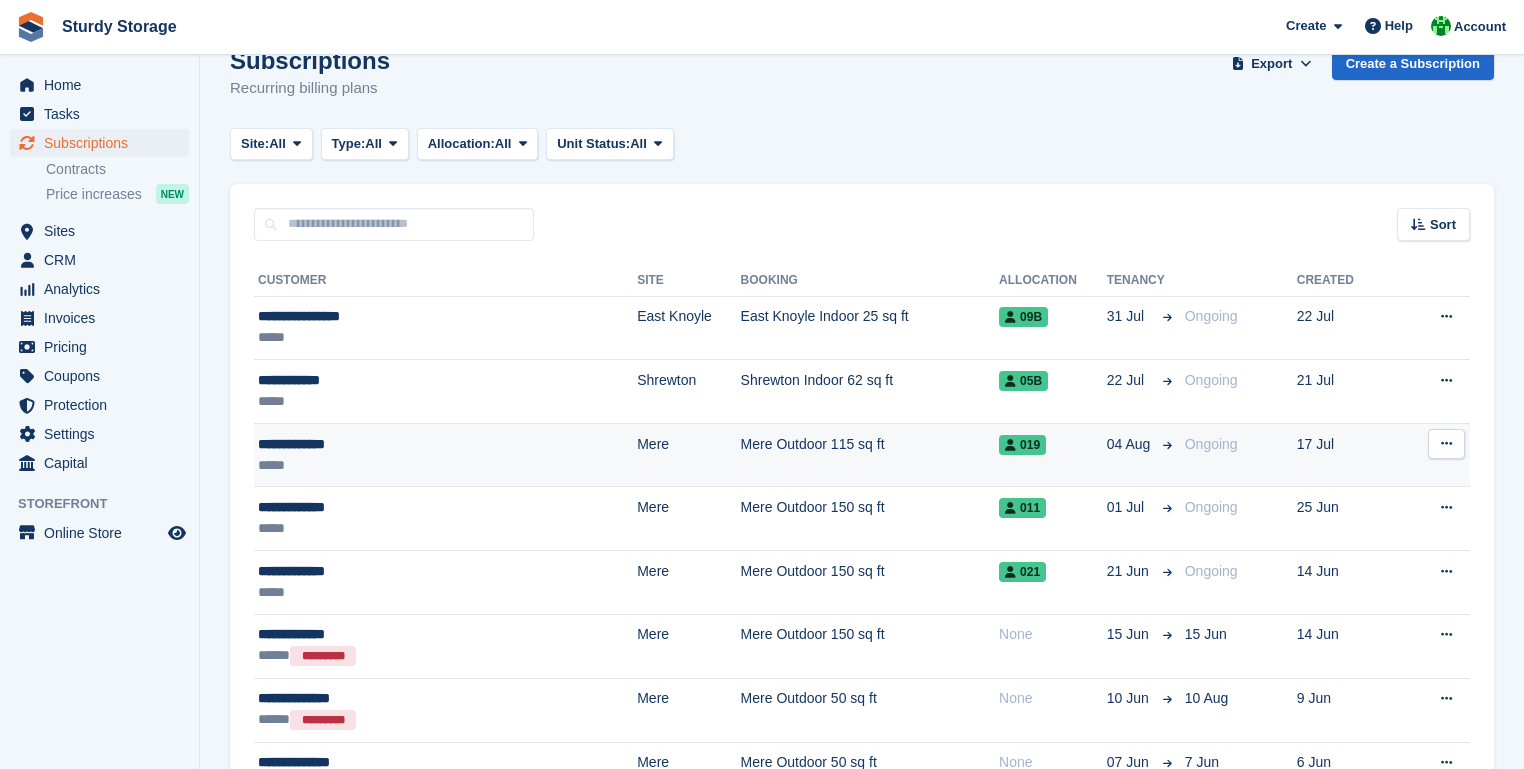 scroll, scrollTop: 0, scrollLeft: 0, axis: both 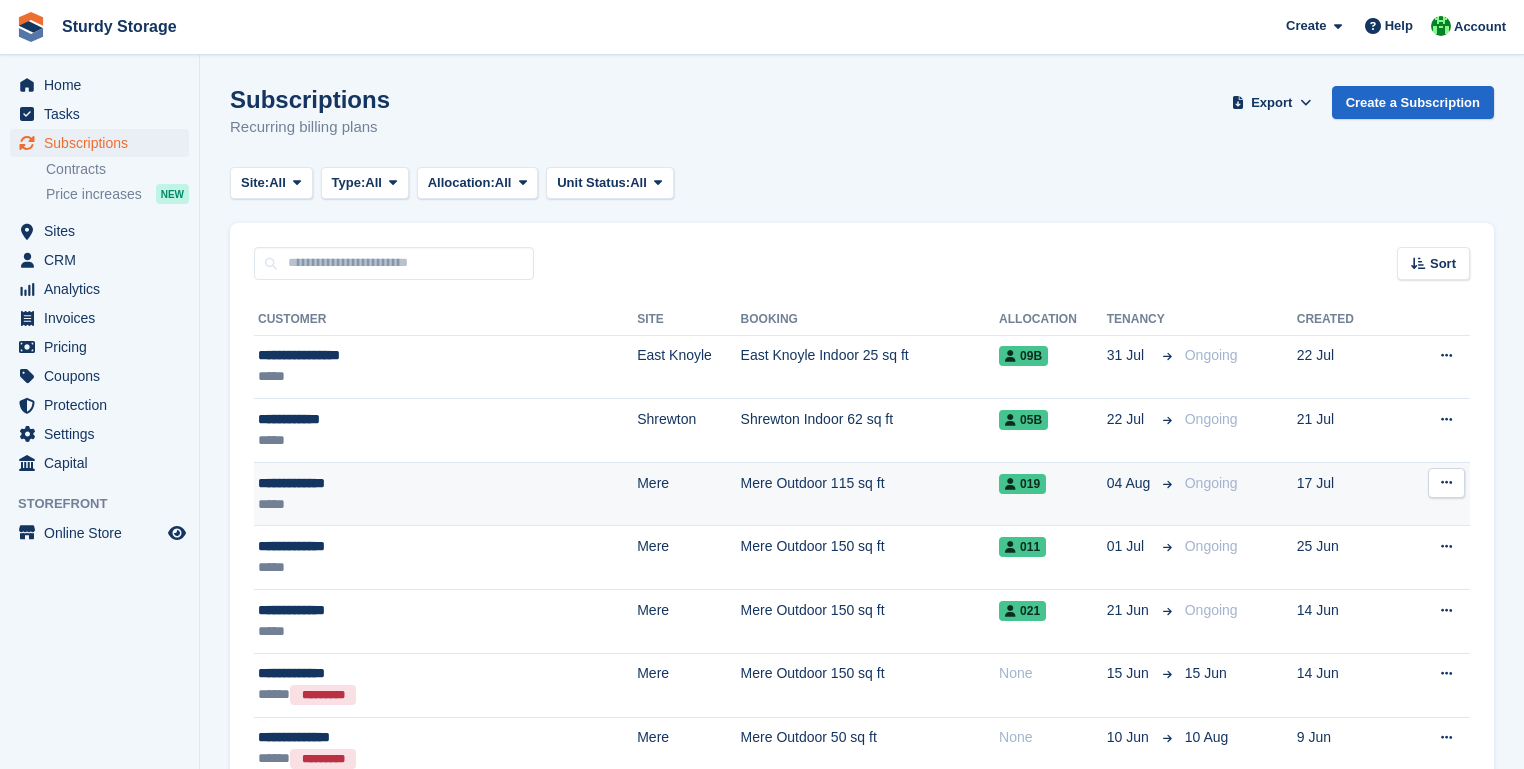 click on "**********" at bounding box center (394, 483) 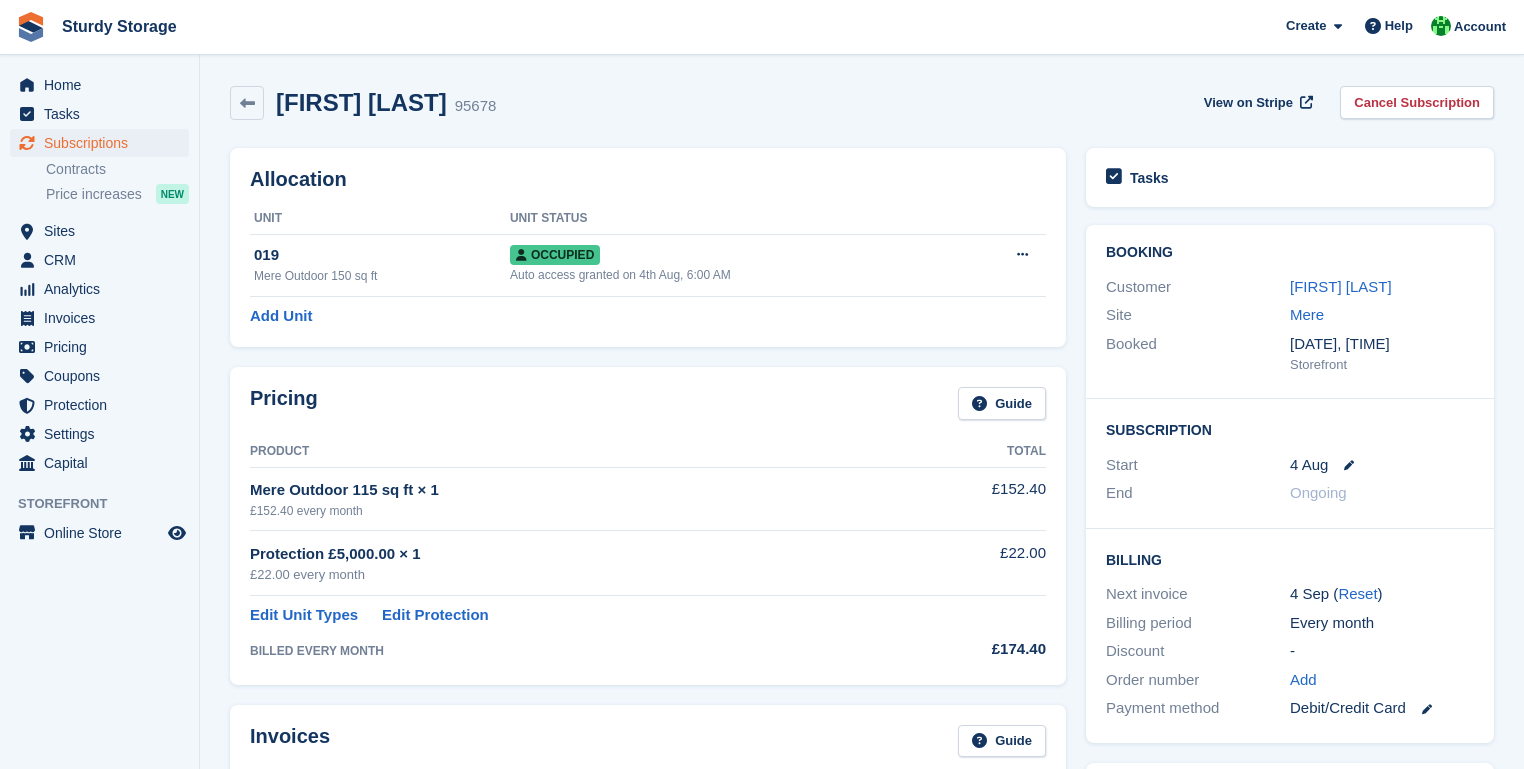 scroll, scrollTop: 0, scrollLeft: 0, axis: both 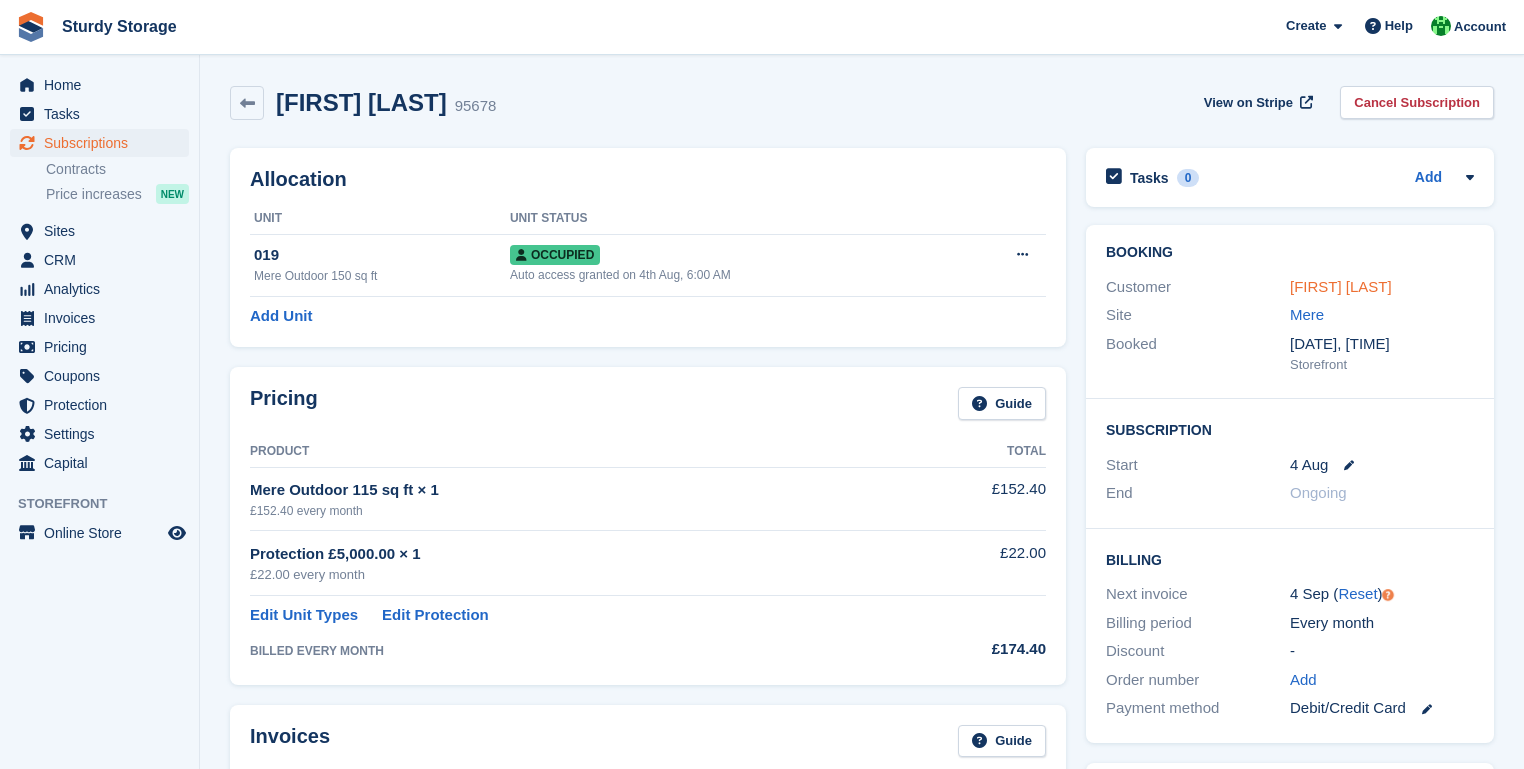 click on "[FIRST] [LAST]" at bounding box center (1341, 286) 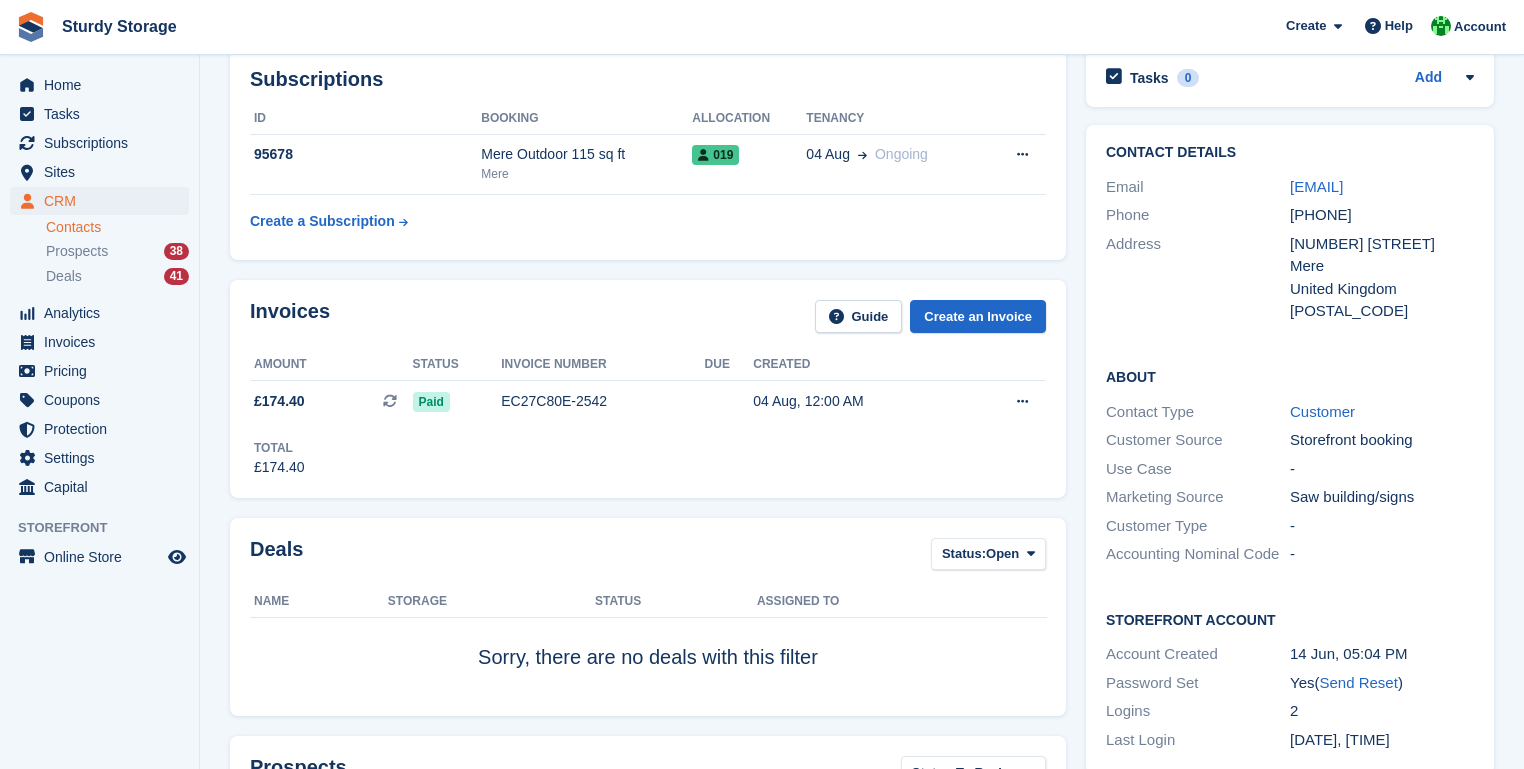 scroll, scrollTop: 0, scrollLeft: 0, axis: both 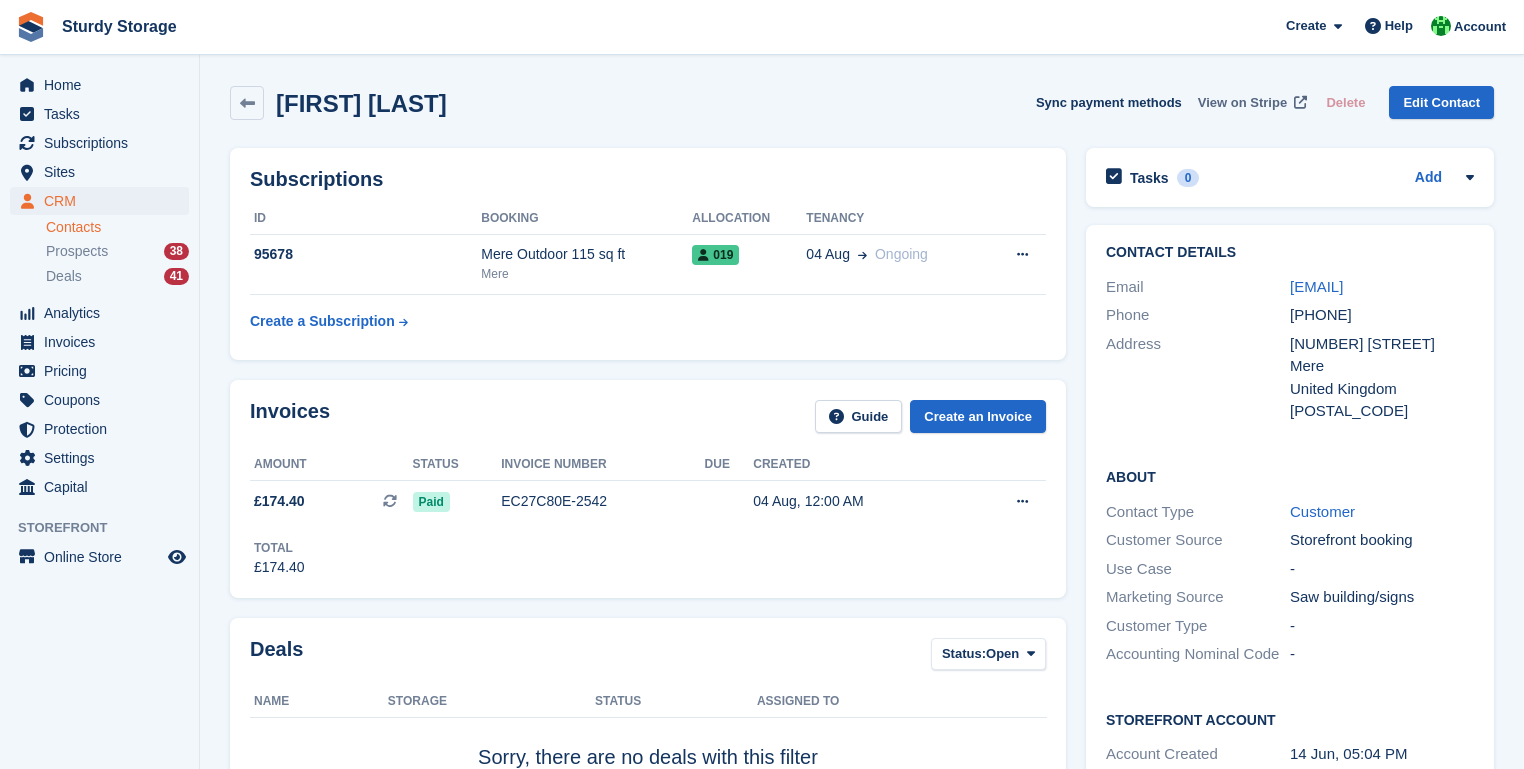 click on "View on Stripe" at bounding box center [1242, 103] 